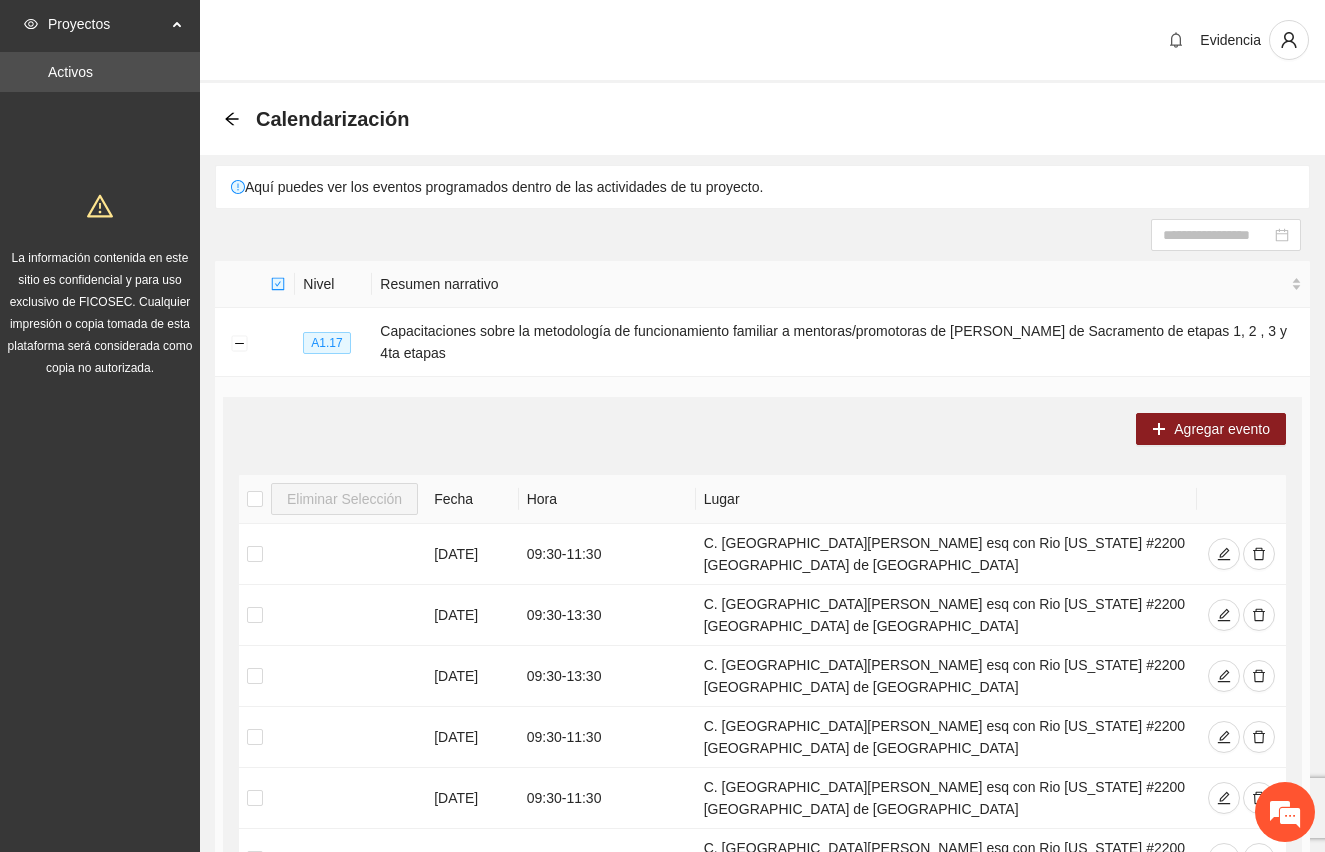 scroll, scrollTop: 400, scrollLeft: 0, axis: vertical 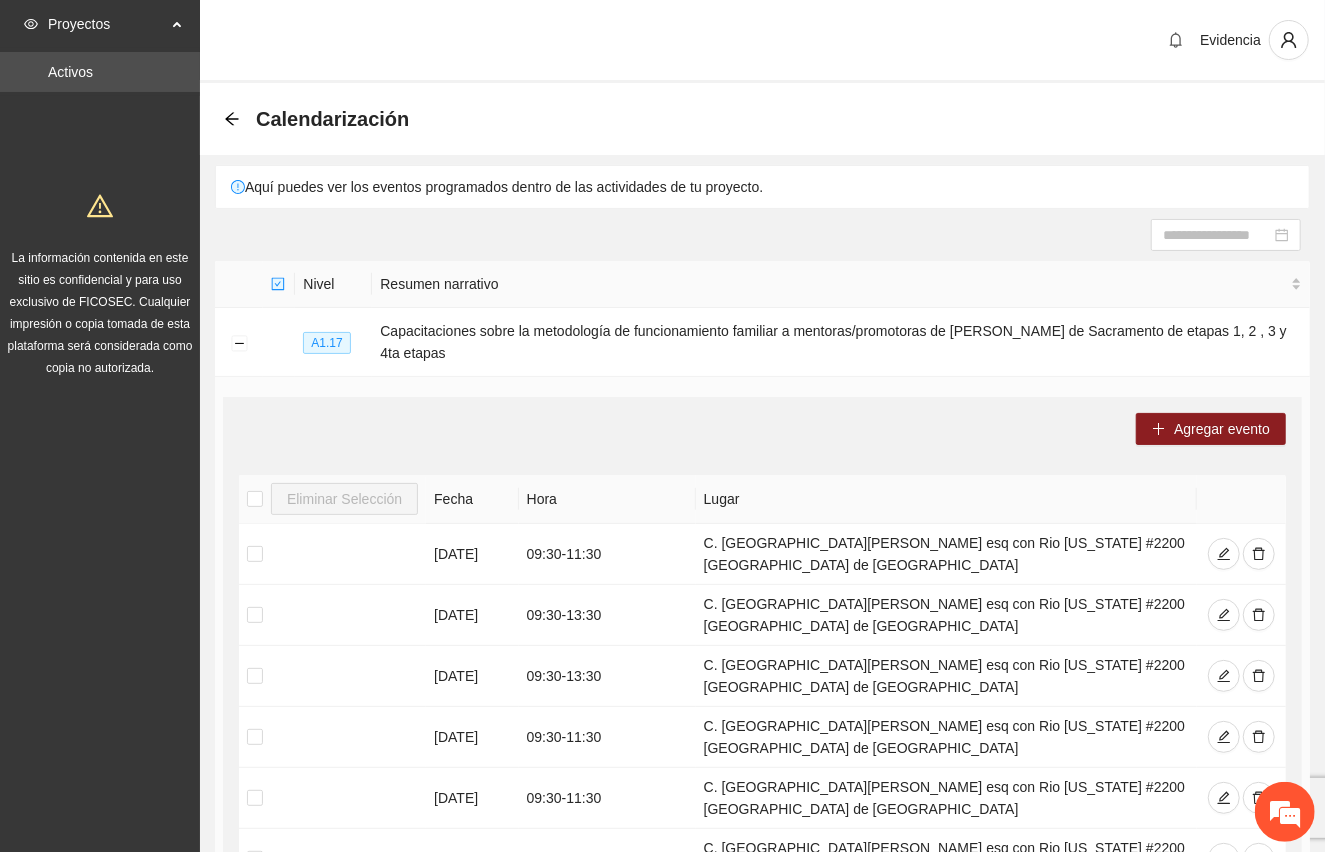 click on "Calendarización" at bounding box center (762, 119) 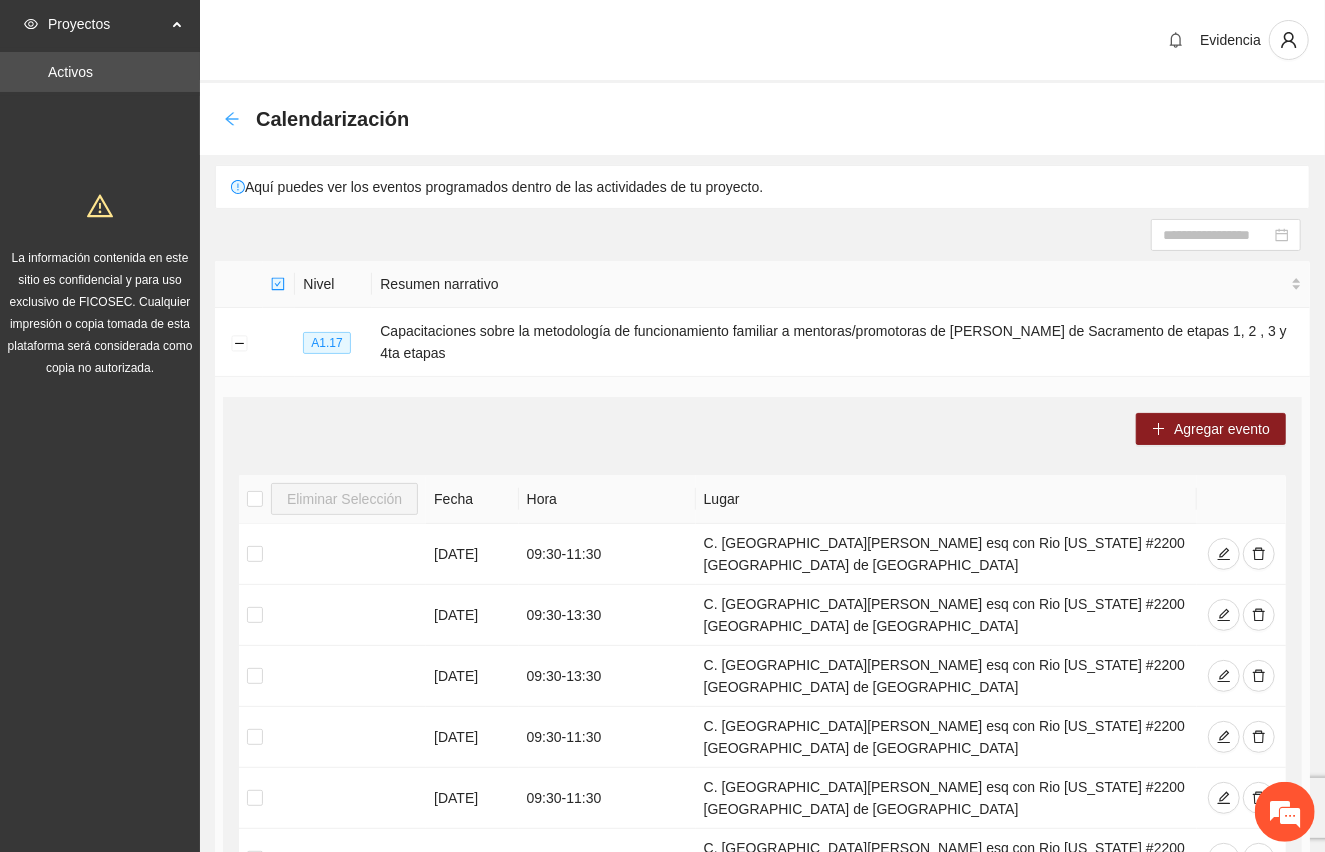 click 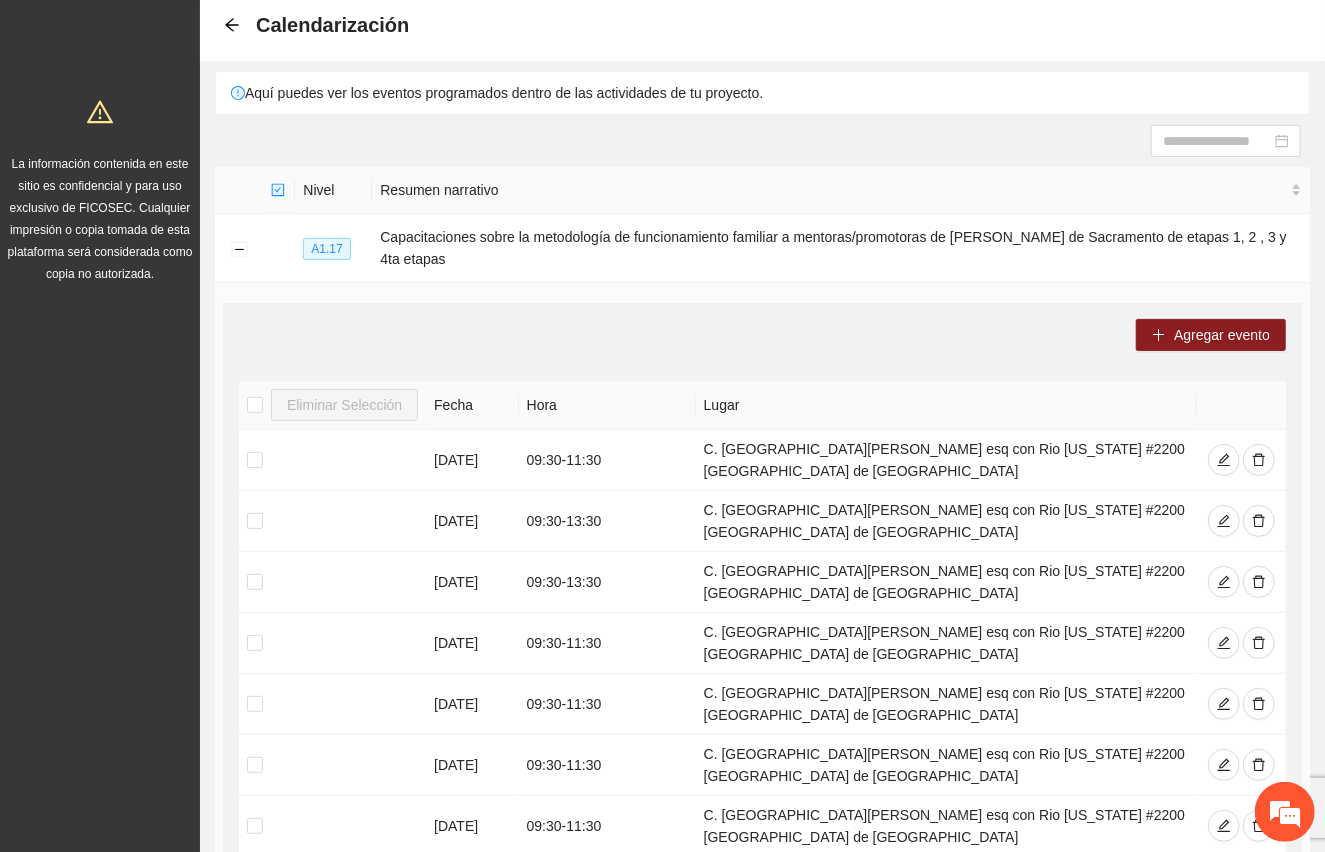 scroll, scrollTop: 0, scrollLeft: 0, axis: both 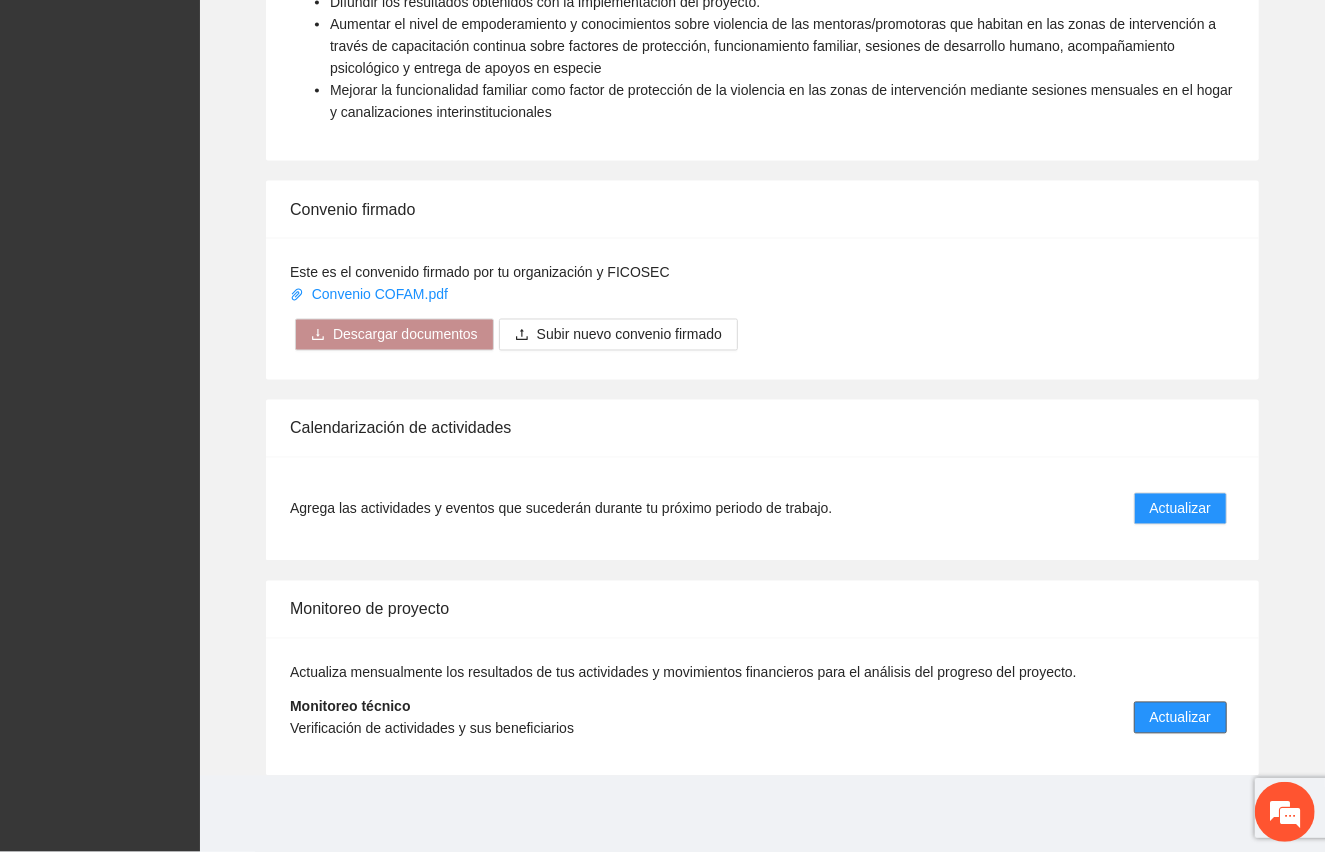 click on "Actualizar" at bounding box center [1180, 718] 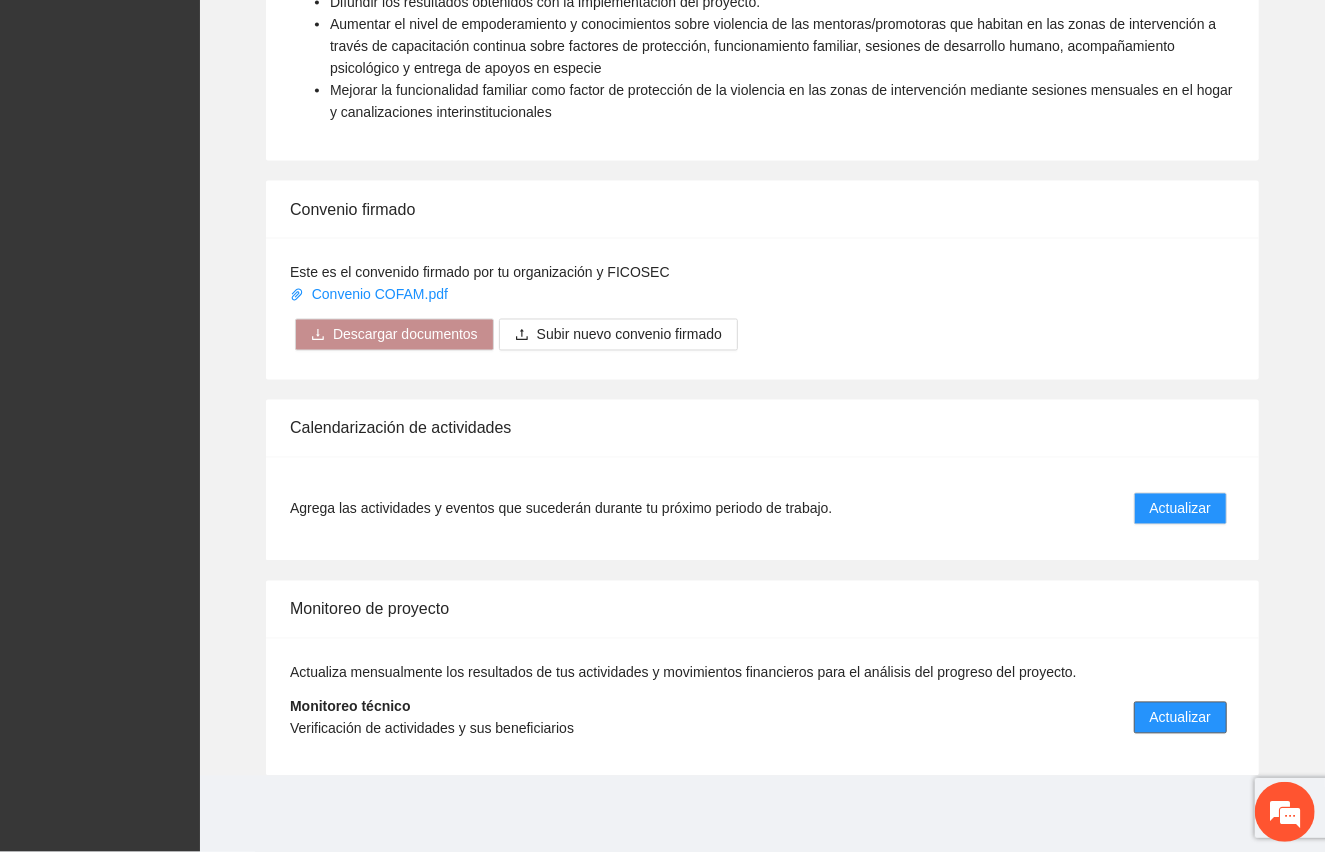 click on "Actualizar" at bounding box center [1180, 718] 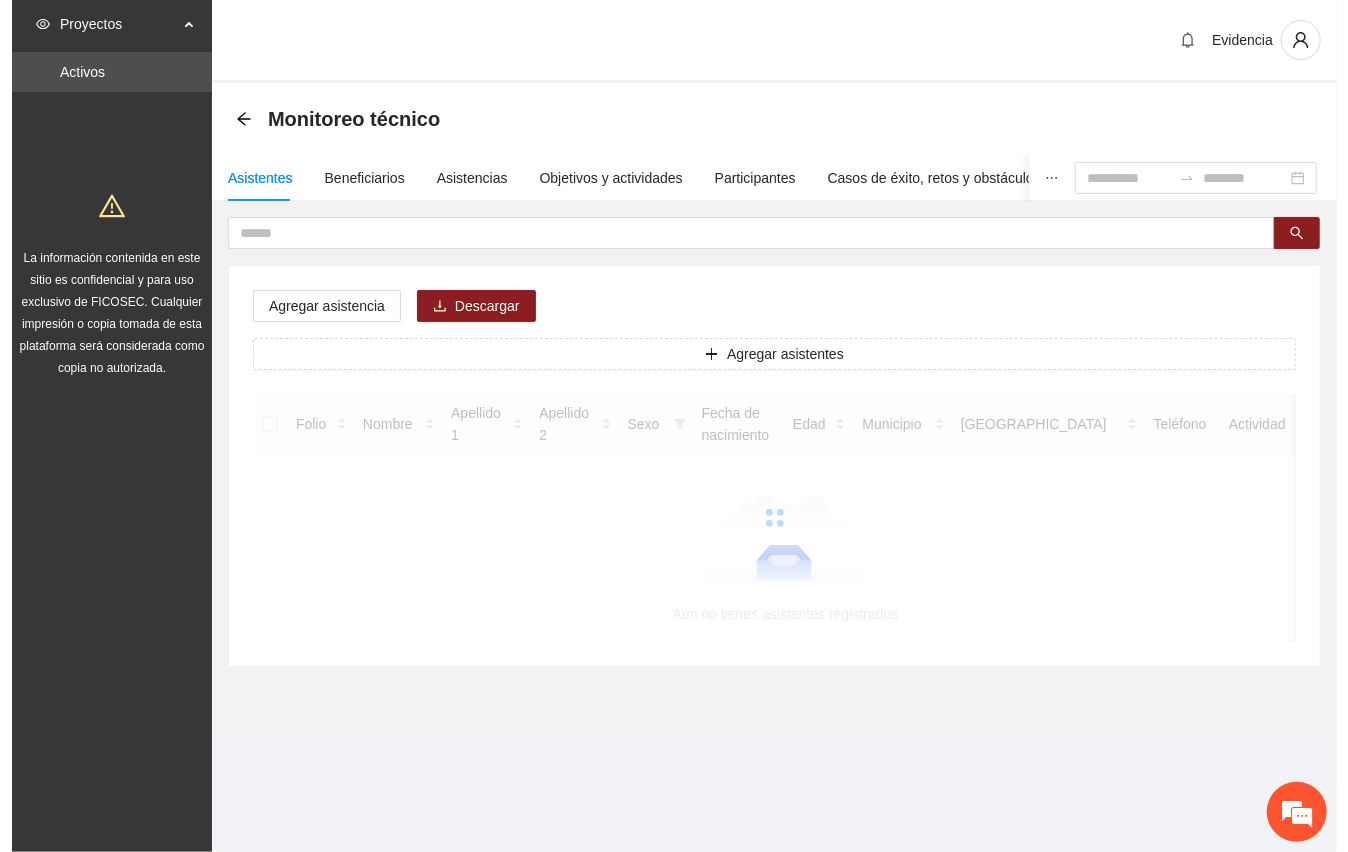 scroll, scrollTop: 0, scrollLeft: 0, axis: both 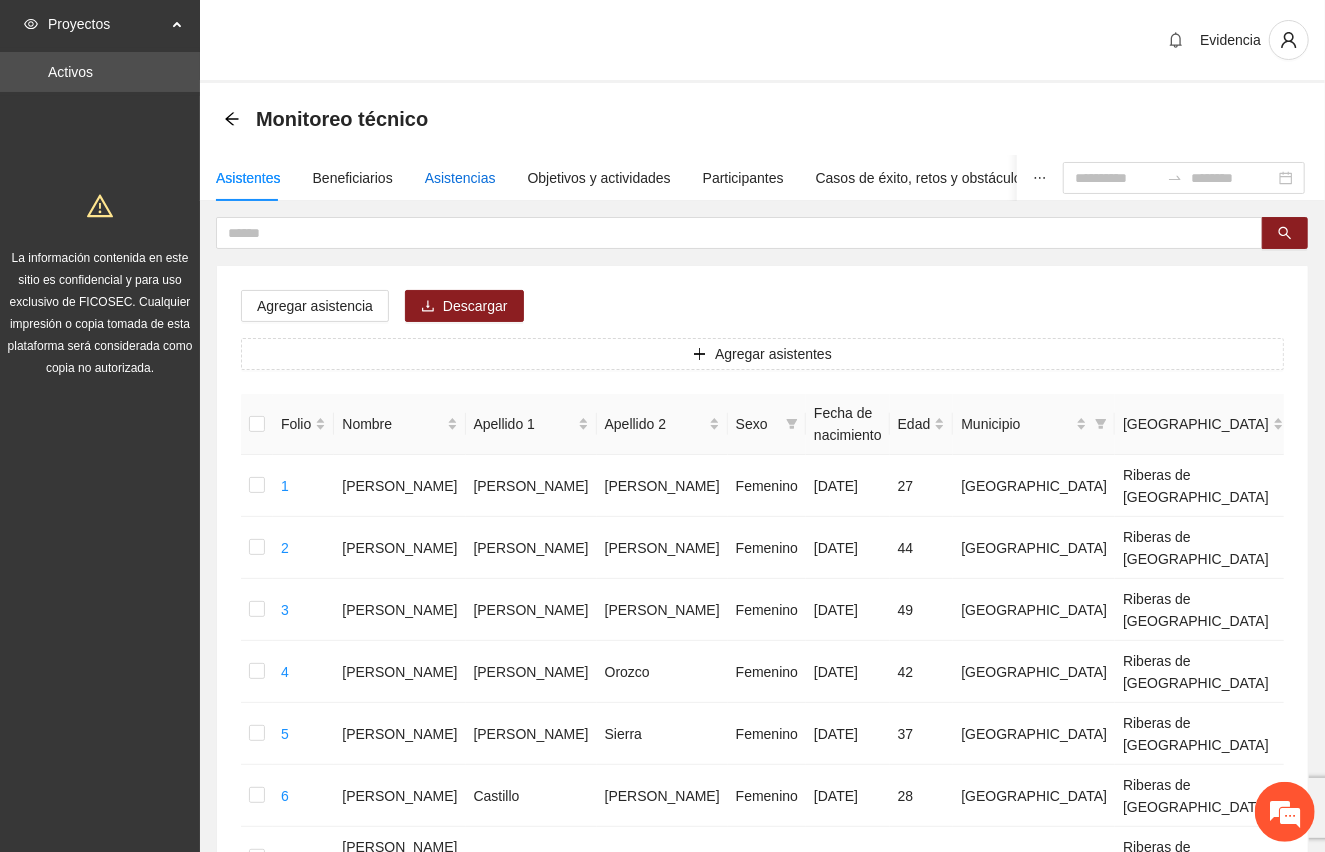 click on "Asistencias" at bounding box center (460, 178) 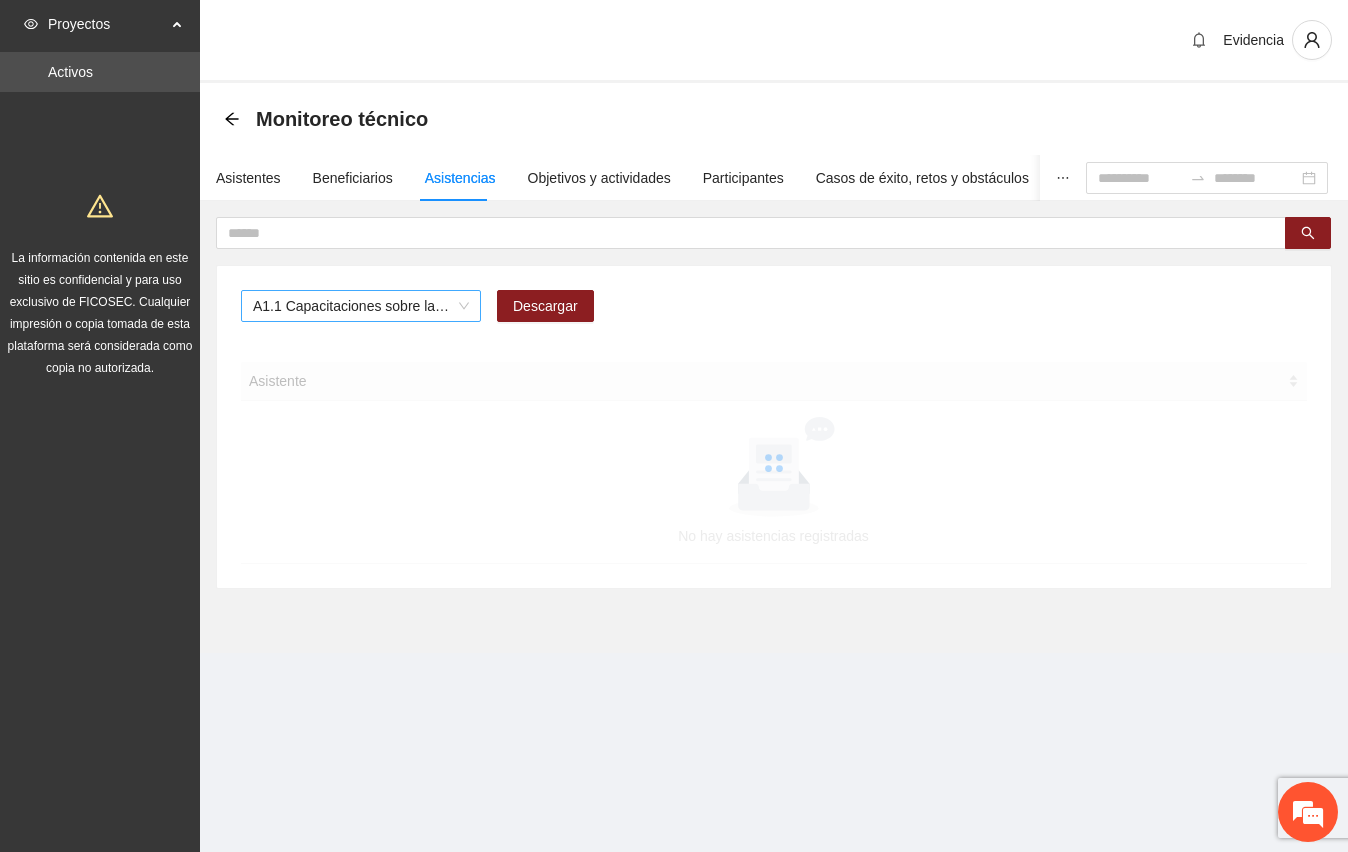 click on "A1.1 Capacitaciones sobre la metodología de funcionamiento familiar a promotoras/mentoras de [GEOGRAPHIC_DATA]  de etapa 1,2 y 3" at bounding box center [361, 306] 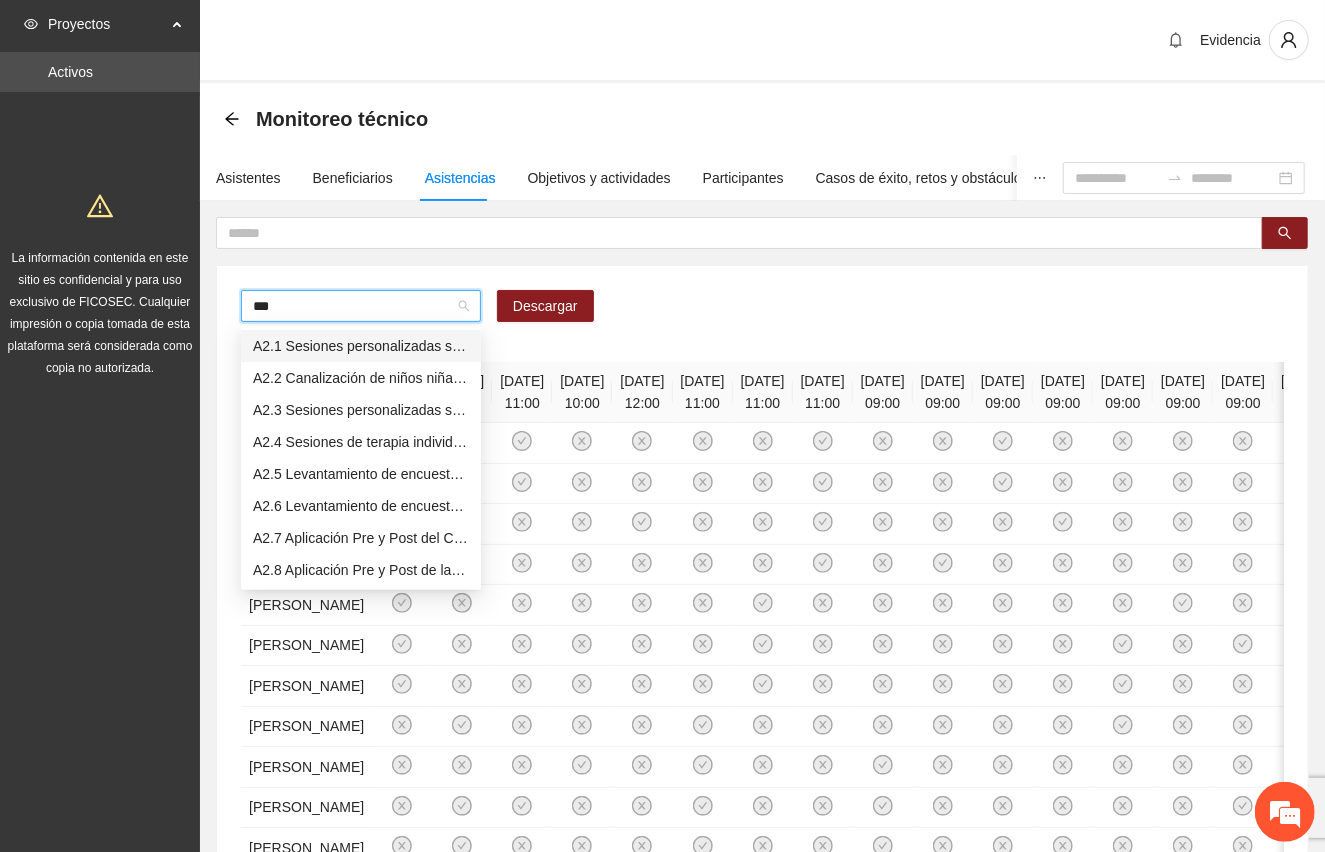 type on "****" 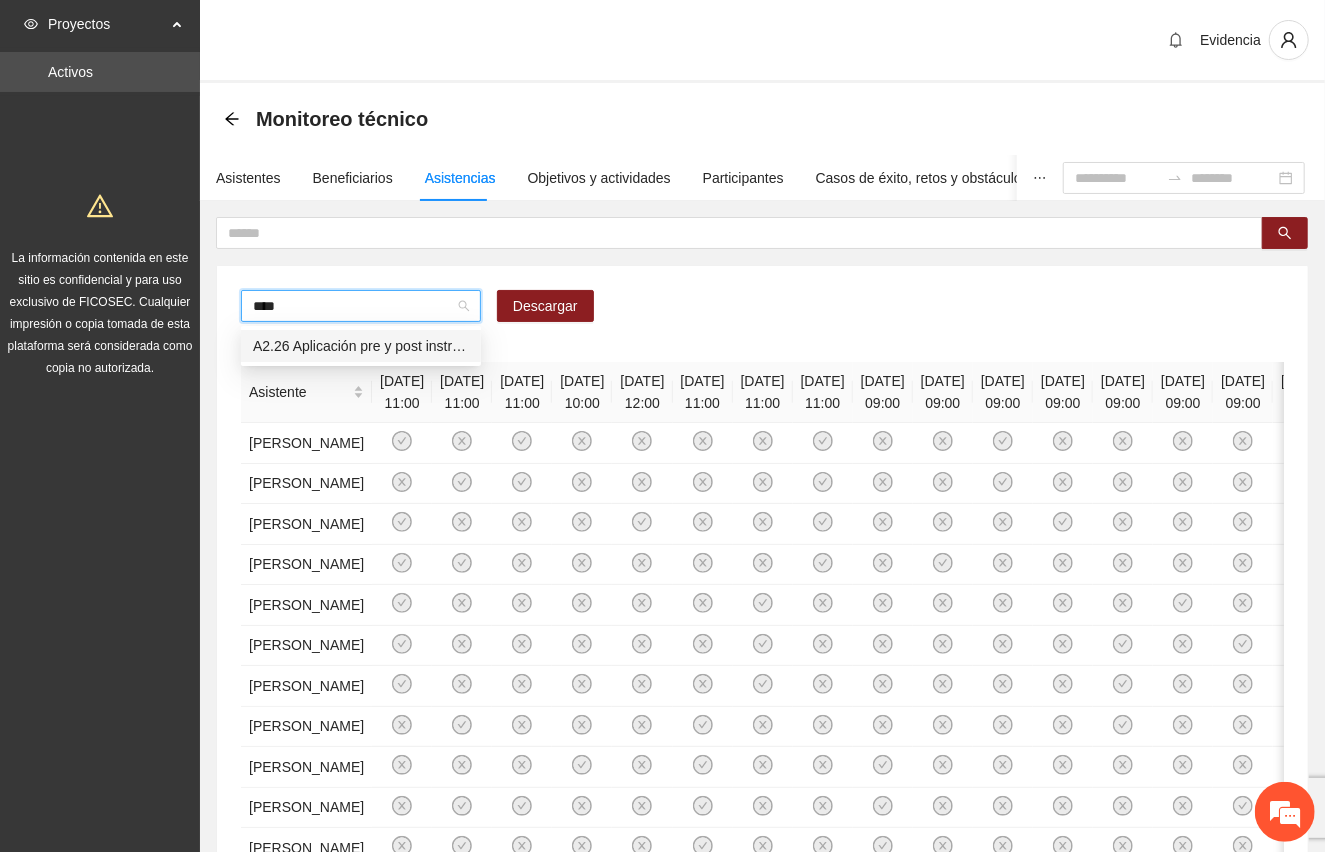 type 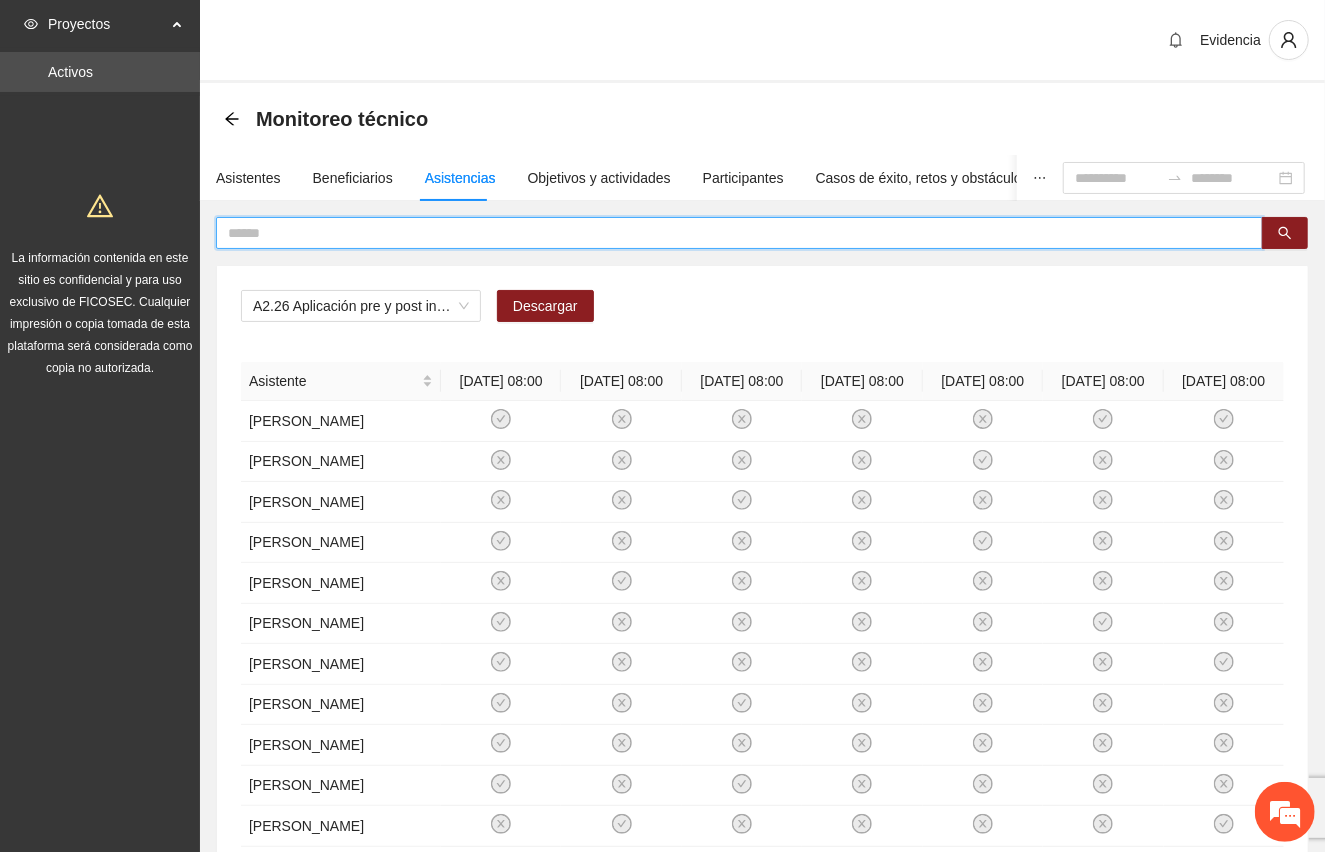 click at bounding box center [731, 233] 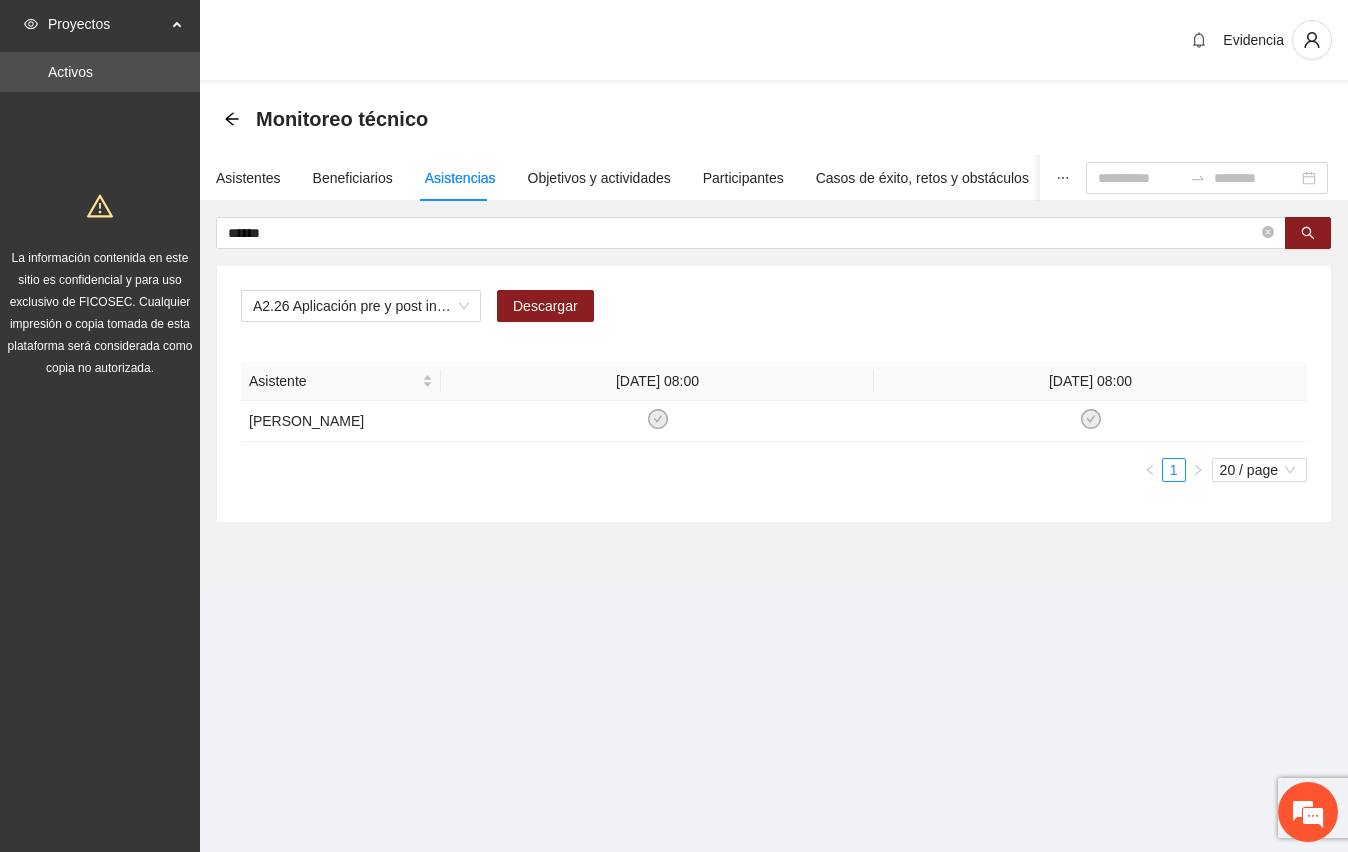 click on "Monitoreo técnico" at bounding box center [774, 119] 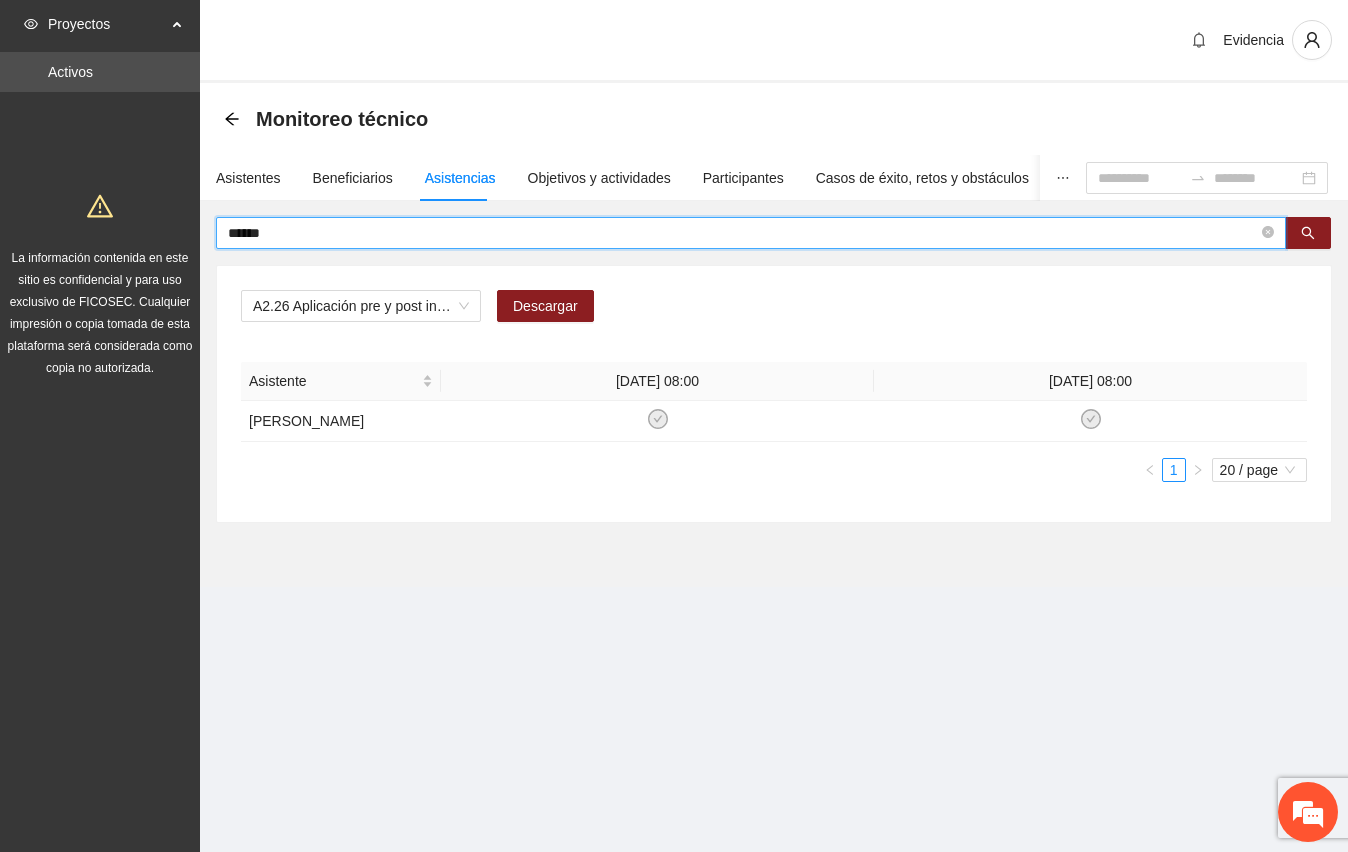 drag, startPoint x: 330, startPoint y: 234, endPoint x: 97, endPoint y: 229, distance: 233.05363 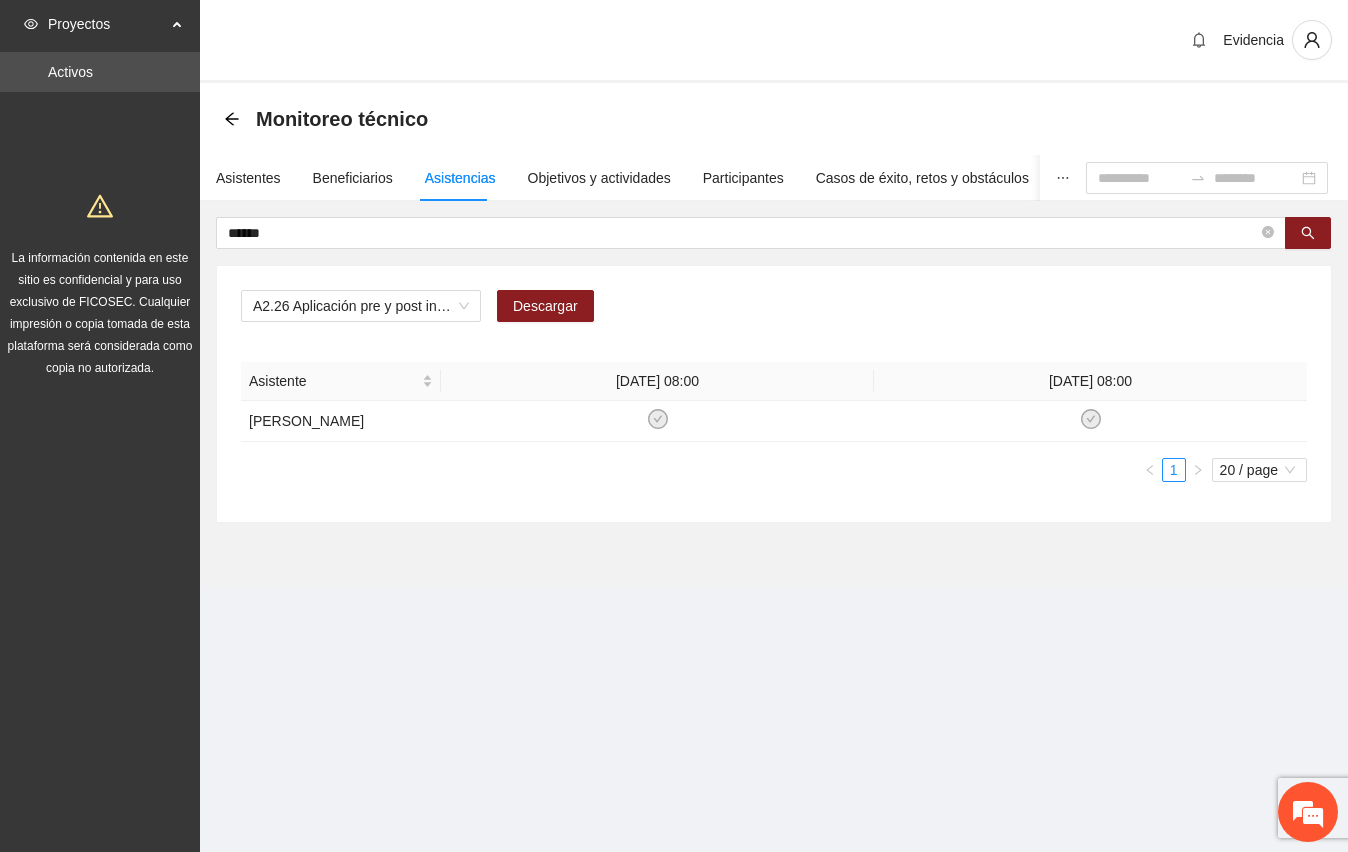 click on "Monitoreo técnico Asistentes Beneficiarios Asistencias Objetivos y actividades Participantes Casos de éxito, retos y obstáculos Cronograma Visita de campo y entregables ****** A2.26 Aplicación pre y post instrumento [PERSON_NAME] - Vistas [GEOGRAPHIC_DATA] Descargar Asistente [DATE] 08:00 [DATE] 08:00       [PERSON_NAME] Sonora Olivas 1 20 / page" at bounding box center [774, 335] 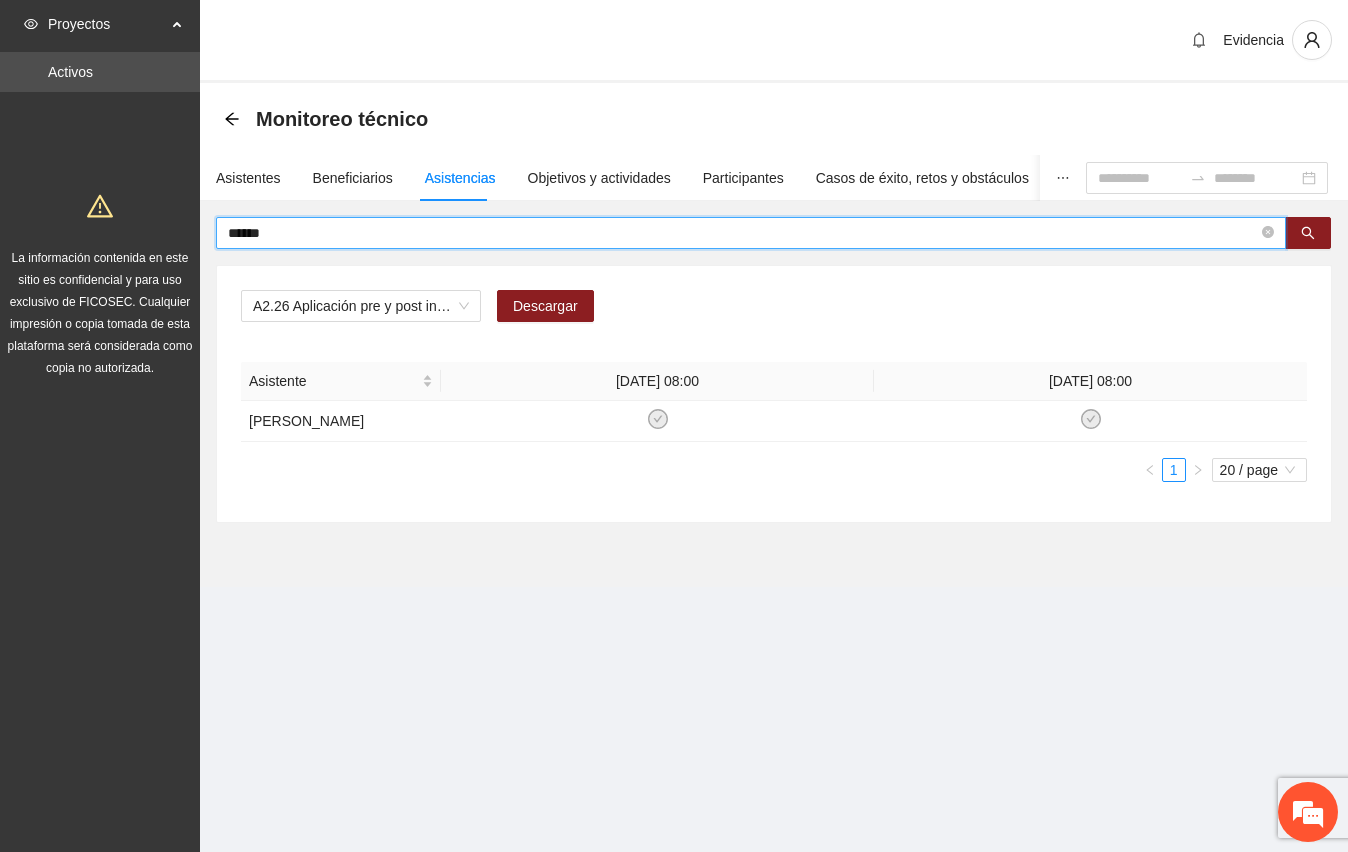 drag, startPoint x: 322, startPoint y: 238, endPoint x: 100, endPoint y: 241, distance: 222.02026 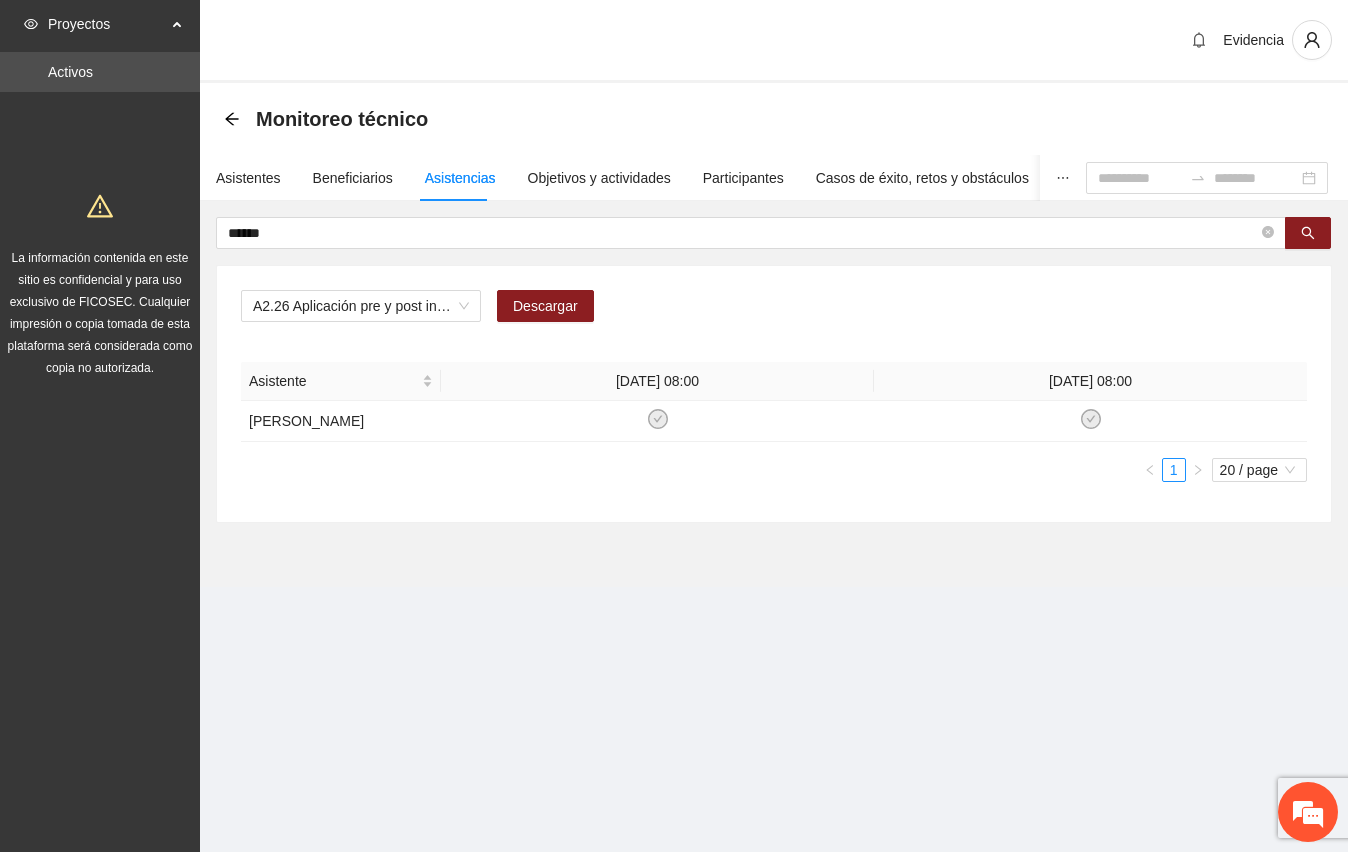 click on "Evidencia Monitoreo técnico Asistentes Beneficiarios Asistencias Objetivos y actividades Participantes Casos de éxito, retos y obstáculos Cronograma Visita de campo y entregables ****** A2.26 Aplicación pre y post instrumento [PERSON_NAME] - Vistas [GEOGRAPHIC_DATA] Descargar Asistente [DATE] 08:00 [DATE] 08:00       [PERSON_NAME] 1 20 / page" at bounding box center (774, 321) 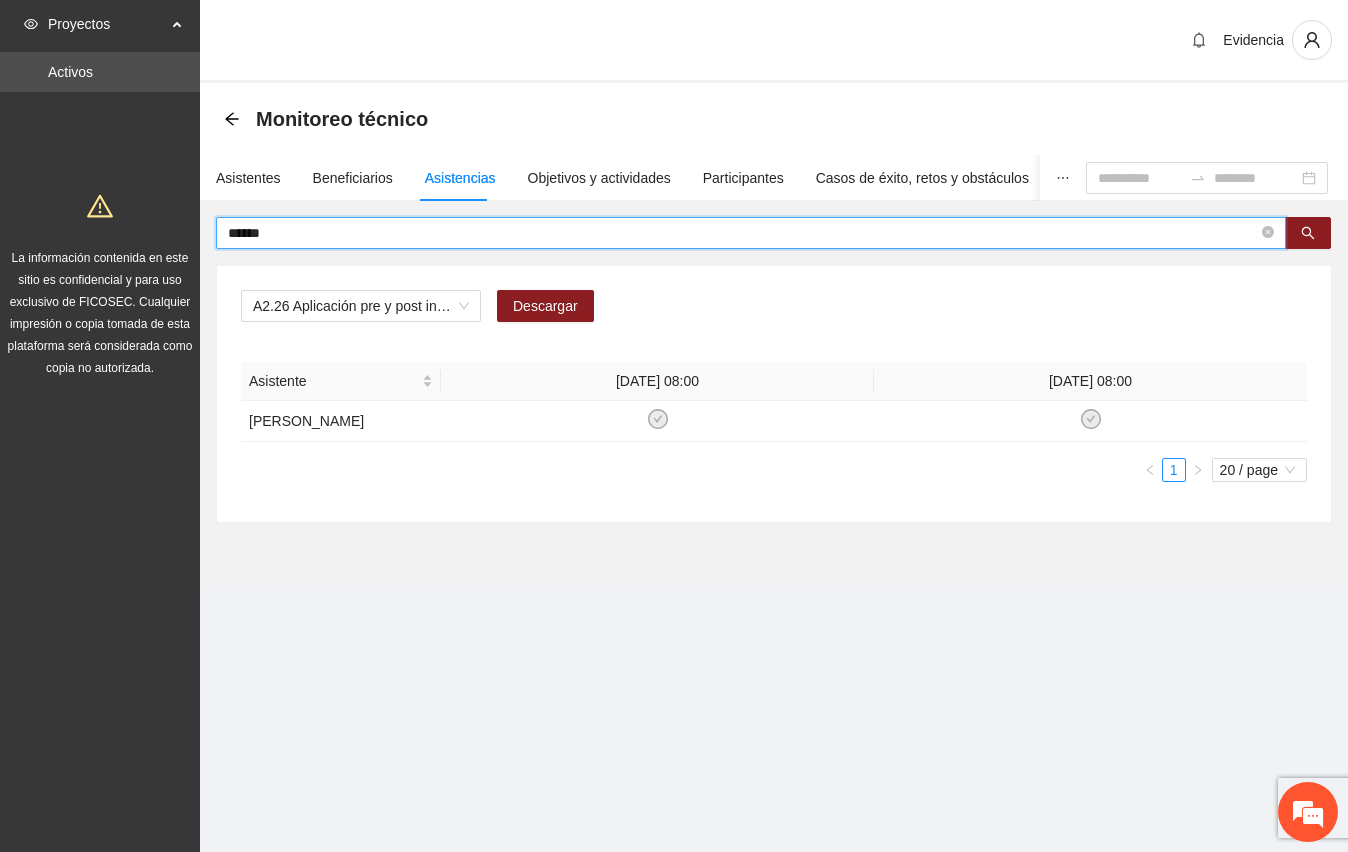 drag, startPoint x: 217, startPoint y: 237, endPoint x: 72, endPoint y: 244, distance: 145.16887 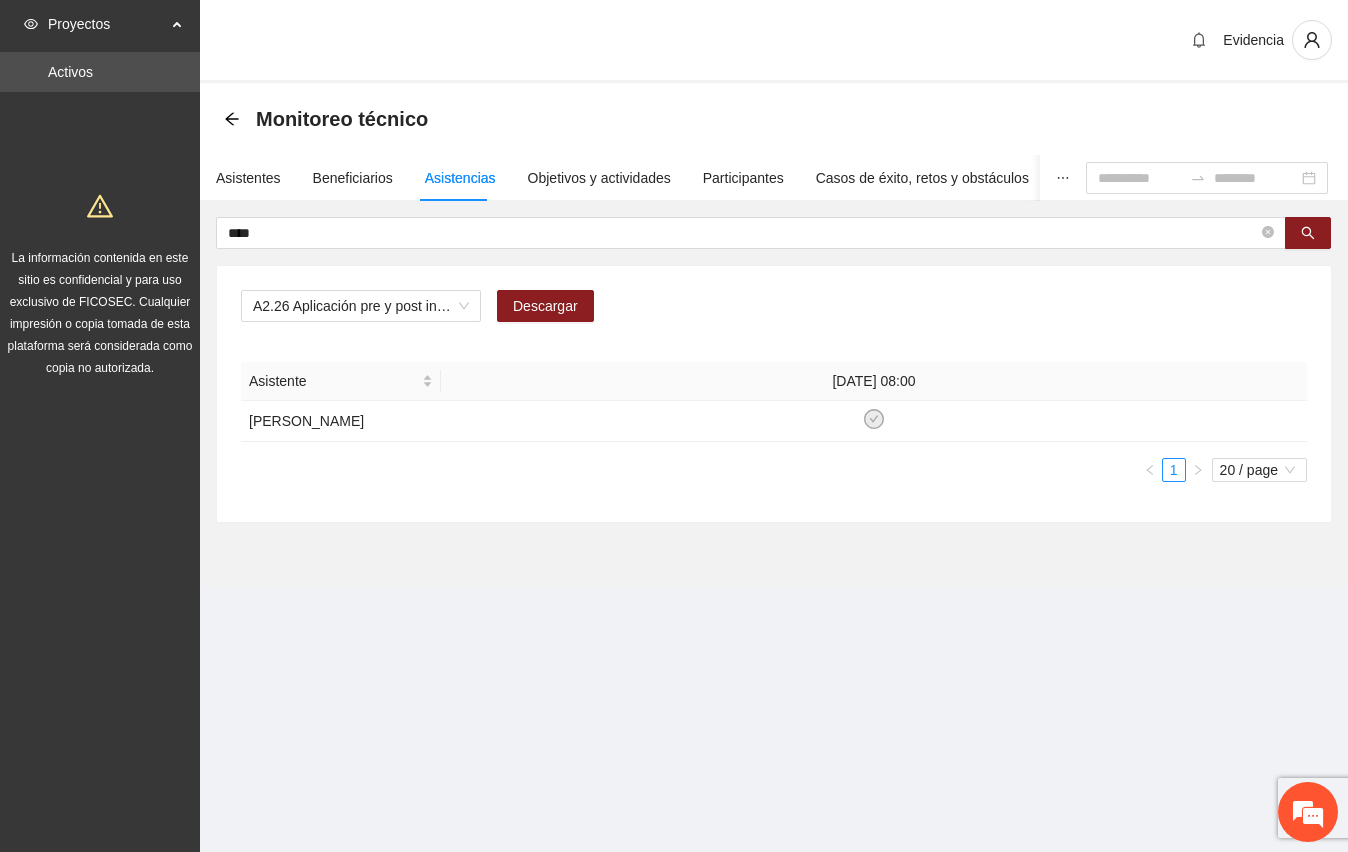 click on "Proyectos Activos La información contenida en este sitio es confidencial y para uso exclusivo de FICOSEC. Cualquier impresión o copia tomada de esta plataforma será considerada como copia no autorizada. Evidencia Monitoreo técnico Asistentes Beneficiarios Asistencias Objetivos y actividades Participantes Casos de éxito, retos y obstáculos Cronograma Visita de campo y entregables **** A2.26 Aplicación pre y post instrumento [PERSON_NAME] - Vistas [GEOGRAPHIC_DATA] Descargar Asistente [DATE] 08:00     [PERSON_NAME] 1 20 / page" at bounding box center (674, 426) 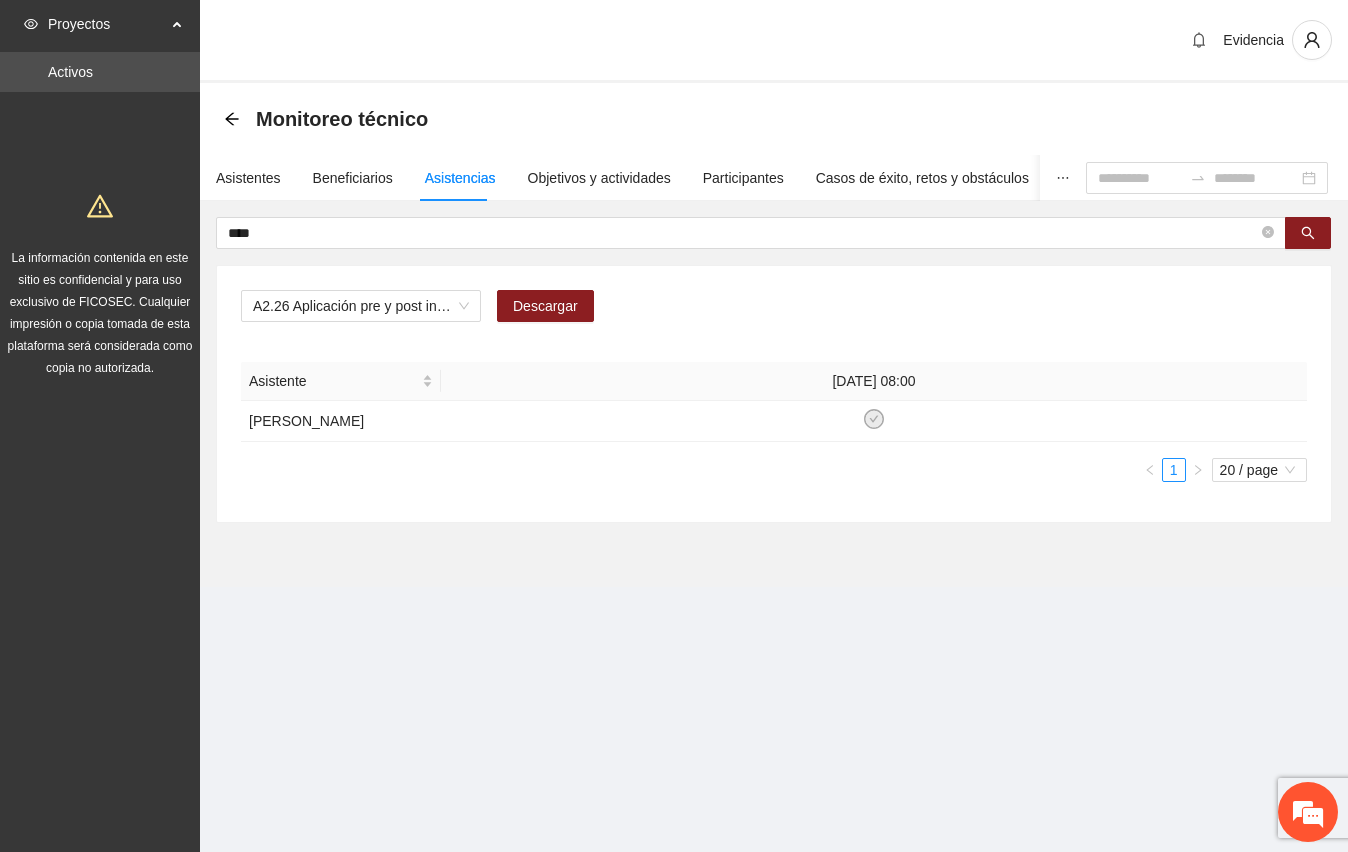 click on "Proyectos Activos La información contenida en este sitio es confidencial y para uso exclusivo de FICOSEC. Cualquier impresión o copia tomada de esta plataforma será considerada como copia no autorizada. Evidencia Monitoreo técnico Asistentes Beneficiarios Asistencias Objetivos y actividades Participantes Casos de éxito, retos y obstáculos Cronograma Visita de campo y entregables **** A2.26 Aplicación pre y post instrumento [PERSON_NAME] - Vistas [GEOGRAPHIC_DATA] Descargar Asistente [DATE] 08:00     [PERSON_NAME] 1 20 / page" at bounding box center (674, 426) 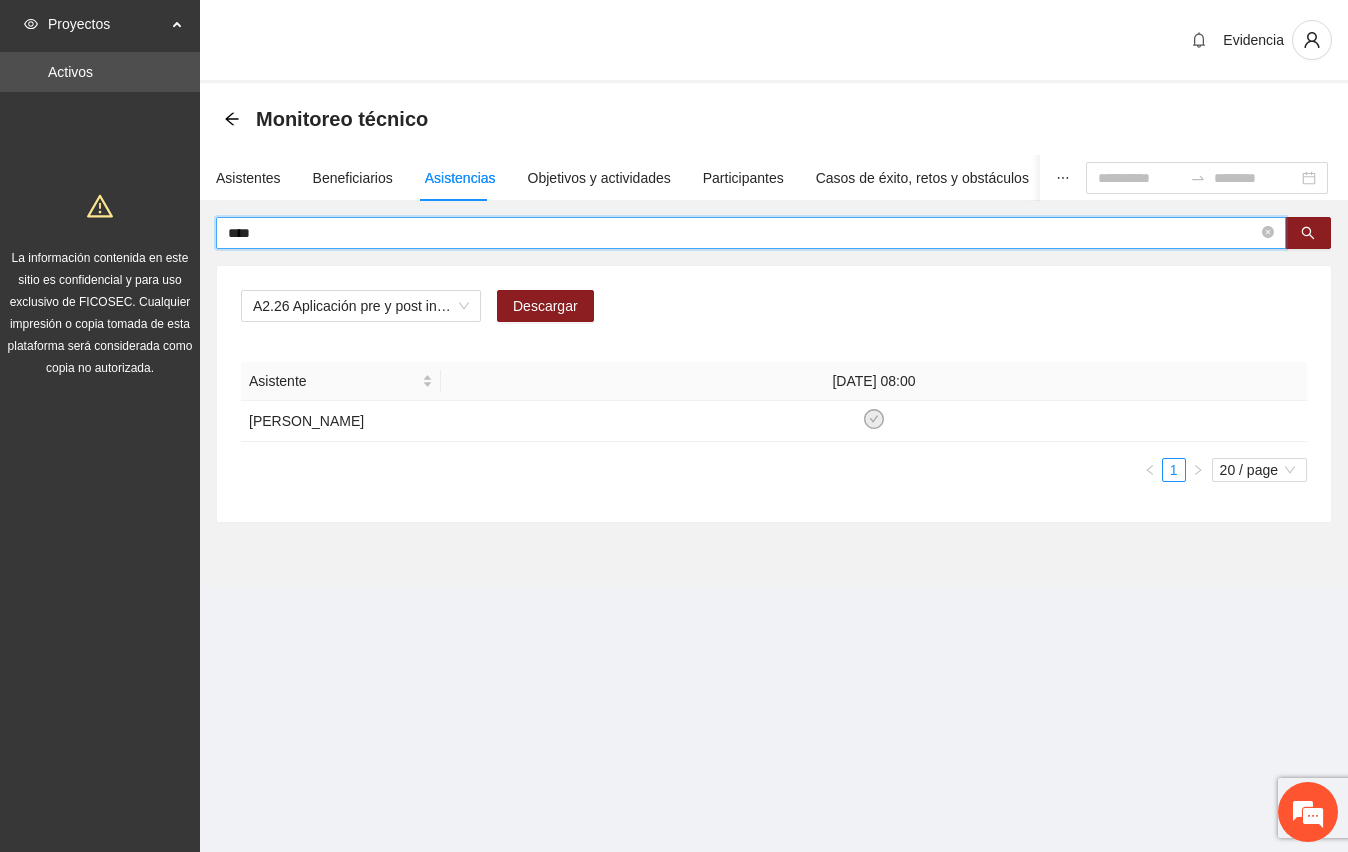 drag, startPoint x: 188, startPoint y: 242, endPoint x: 117, endPoint y: 246, distance: 71.11259 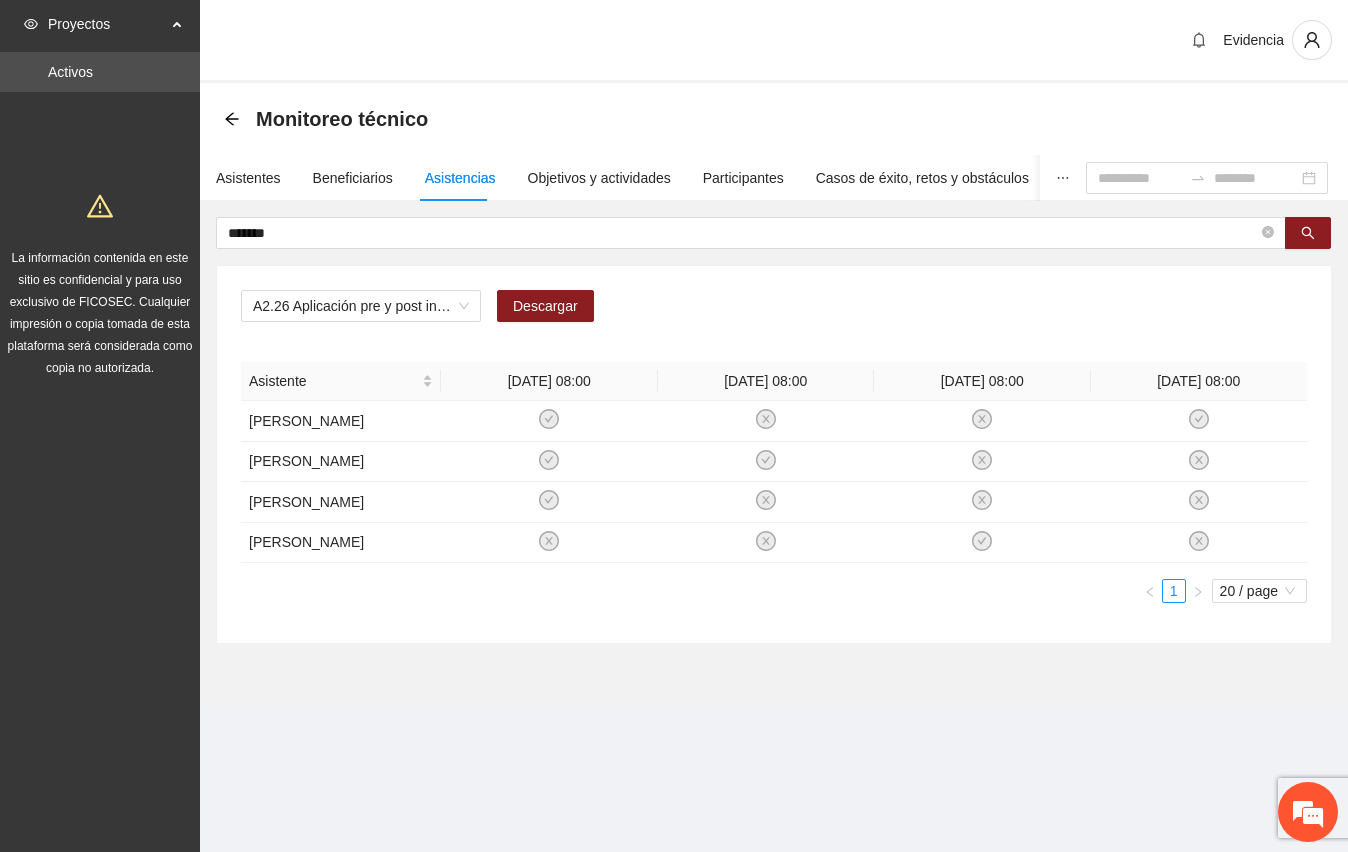 click on "Evidencia Monitoreo técnico Asistentes Beneficiarios Asistencias Objetivos y actividades Participantes Casos de éxito, retos y obstáculos Cronograma Visita de campo y entregables ******* A2.26 Aplicación pre y post instrumento [PERSON_NAME] - Vistas [GEOGRAPHIC_DATA] Descargar Asistente [DATE] 08:00 [DATE] 08:00 [DATE] 08:00 [DATE] 08:00           [PERSON_NAME] [PERSON_NAME] [PERSON_NAME] [PERSON_NAME] [PERSON_NAME] [PERSON_NAME] 1 20 / page" at bounding box center [774, 382] 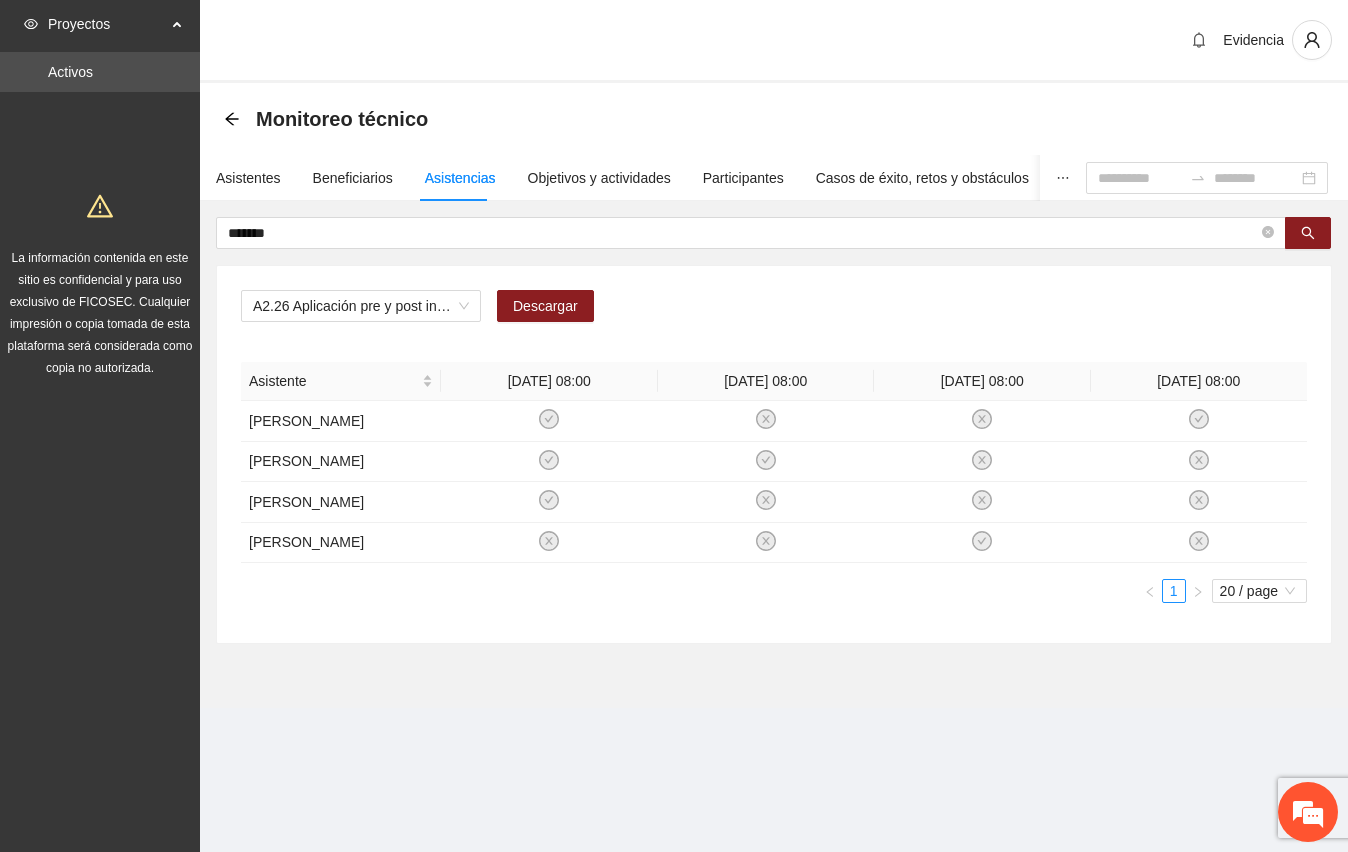 click on "Evidencia Monitoreo técnico Asistentes Beneficiarios Asistencias Objetivos y actividades Participantes Casos de éxito, retos y obstáculos Cronograma Visita de campo y entregables ******* A2.26 Aplicación pre y post instrumento [PERSON_NAME] - Vistas [GEOGRAPHIC_DATA] Descargar Asistente [DATE] 08:00 [DATE] 08:00 [DATE] 08:00 [DATE] 08:00           [PERSON_NAME] [PERSON_NAME] [PERSON_NAME] [PERSON_NAME] [PERSON_NAME] [PERSON_NAME] 1 20 / page" at bounding box center (774, 382) 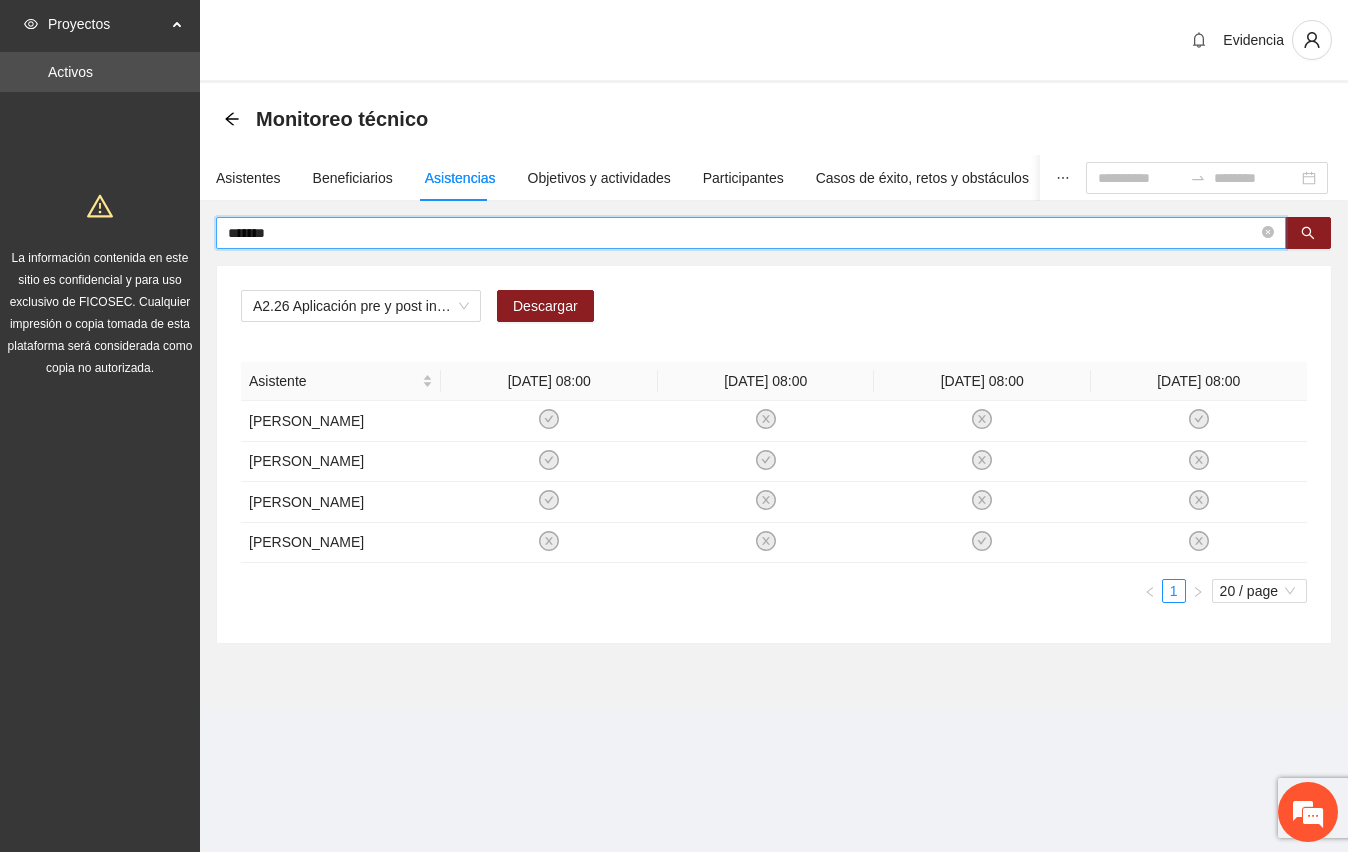 drag, startPoint x: 337, startPoint y: 224, endPoint x: 65, endPoint y: 204, distance: 272.7343 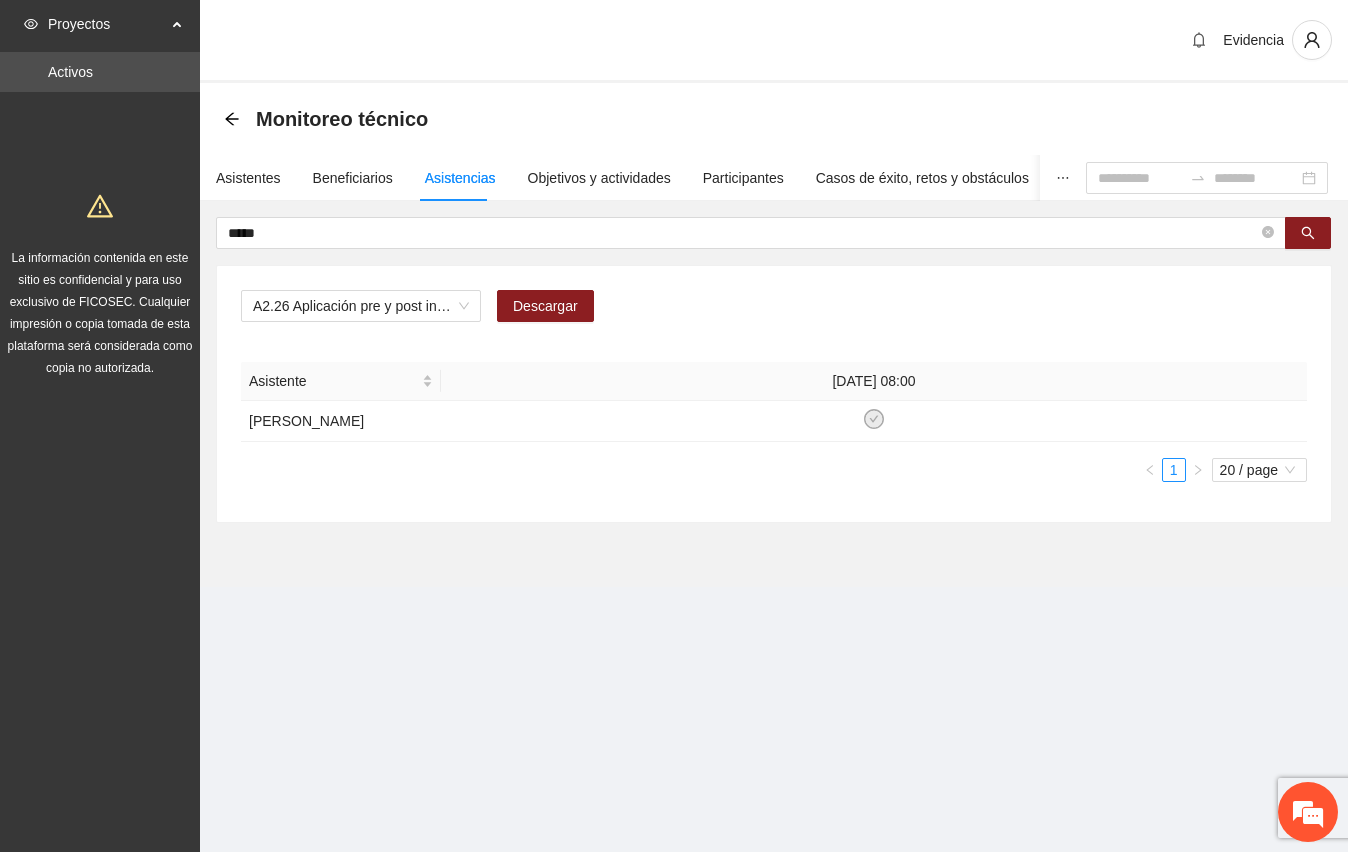 click on "Evidencia Monitoreo técnico Asistentes Beneficiarios Asistencias Objetivos y actividades Participantes Casos de éxito, retos y obstáculos Cronograma Visita de campo y entregables ***** A2.26 Aplicación pre y post instrumento [PERSON_NAME] - Vistas [GEOGRAPHIC_DATA] Descargar Asistente [DATE] 08:00     [PERSON_NAME] 1 20 / page" at bounding box center (774, 321) 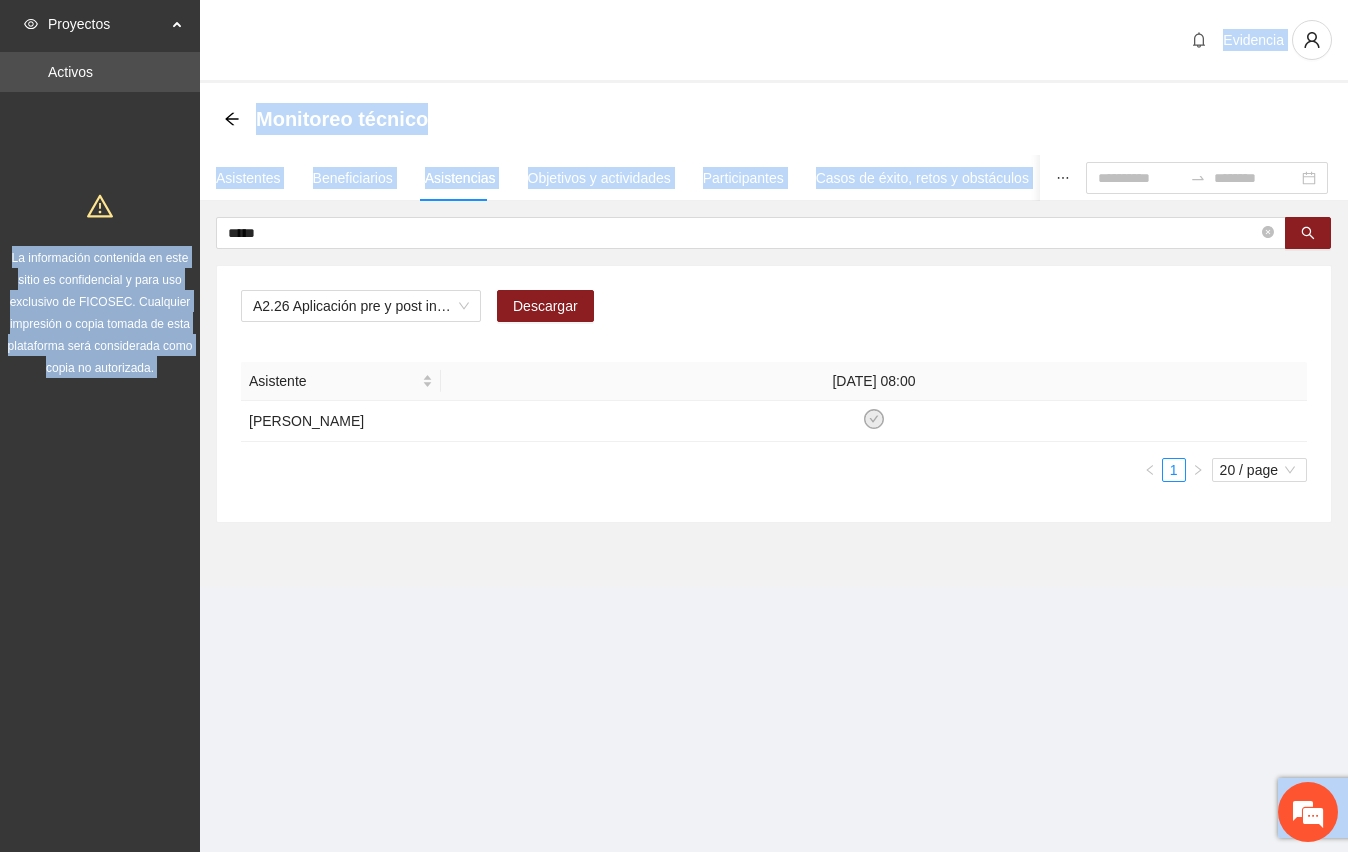 drag, startPoint x: 293, startPoint y: 245, endPoint x: 89, endPoint y: 217, distance: 205.9126 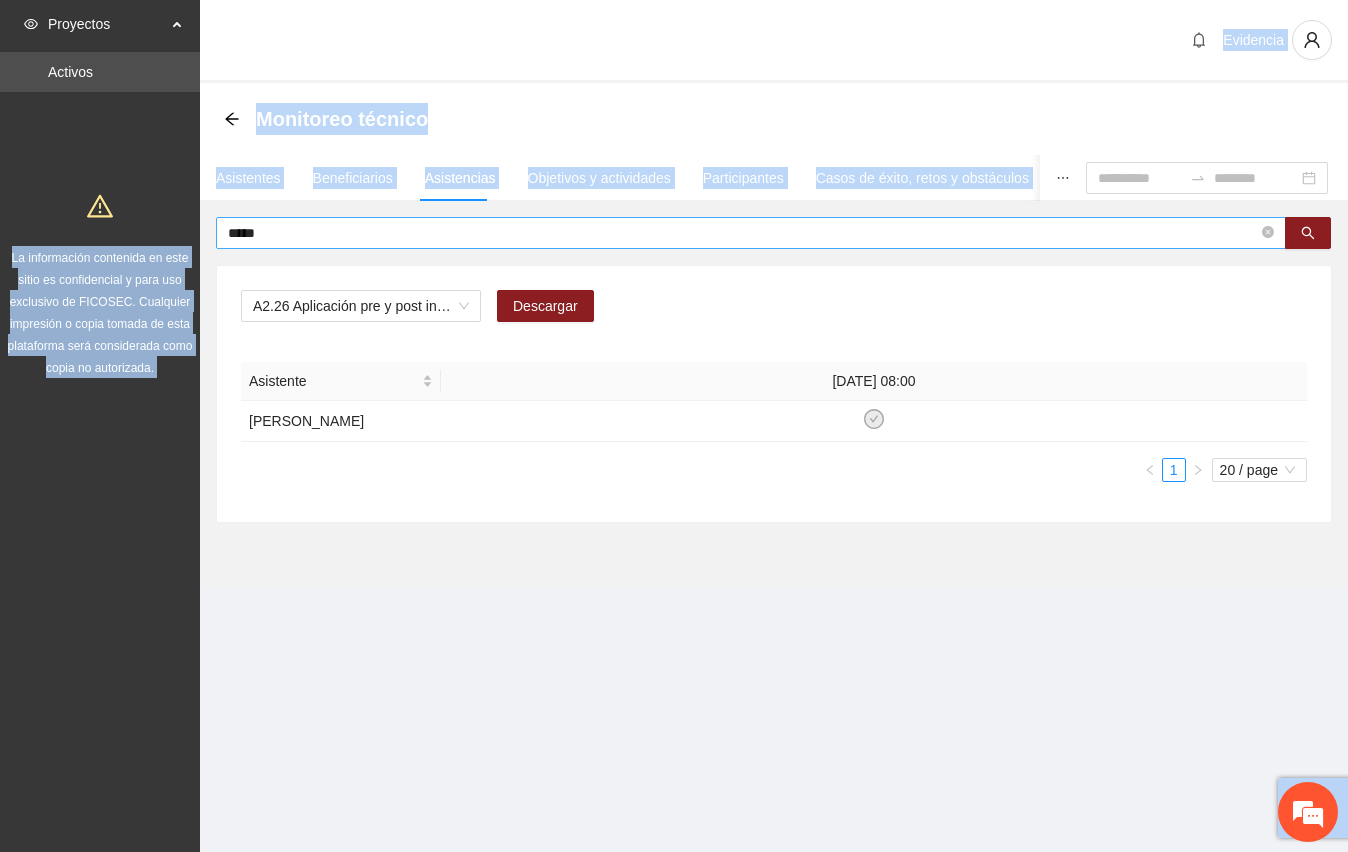 drag, startPoint x: 280, startPoint y: 216, endPoint x: 269, endPoint y: 252, distance: 37.64306 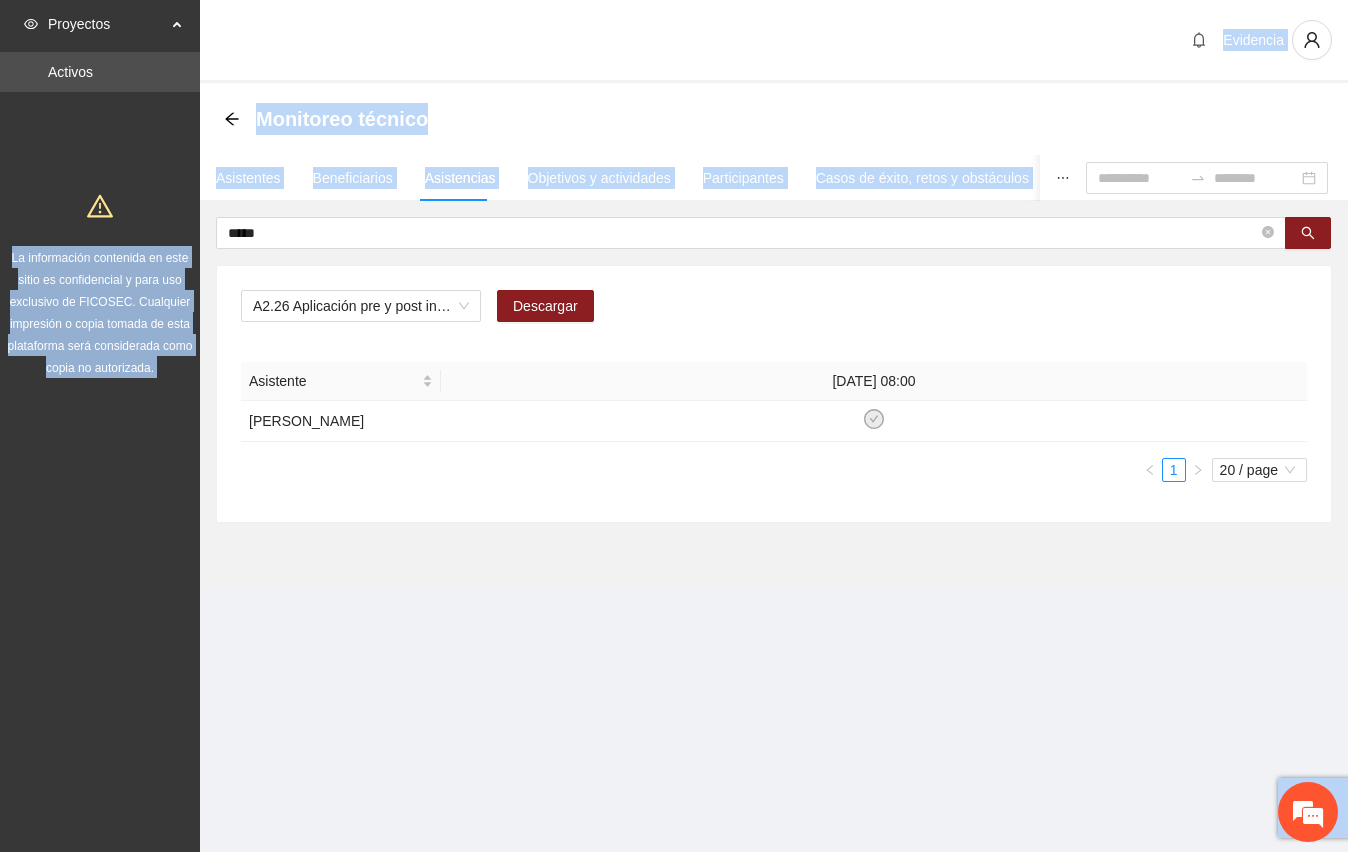 click on "*****" at bounding box center (751, 233) 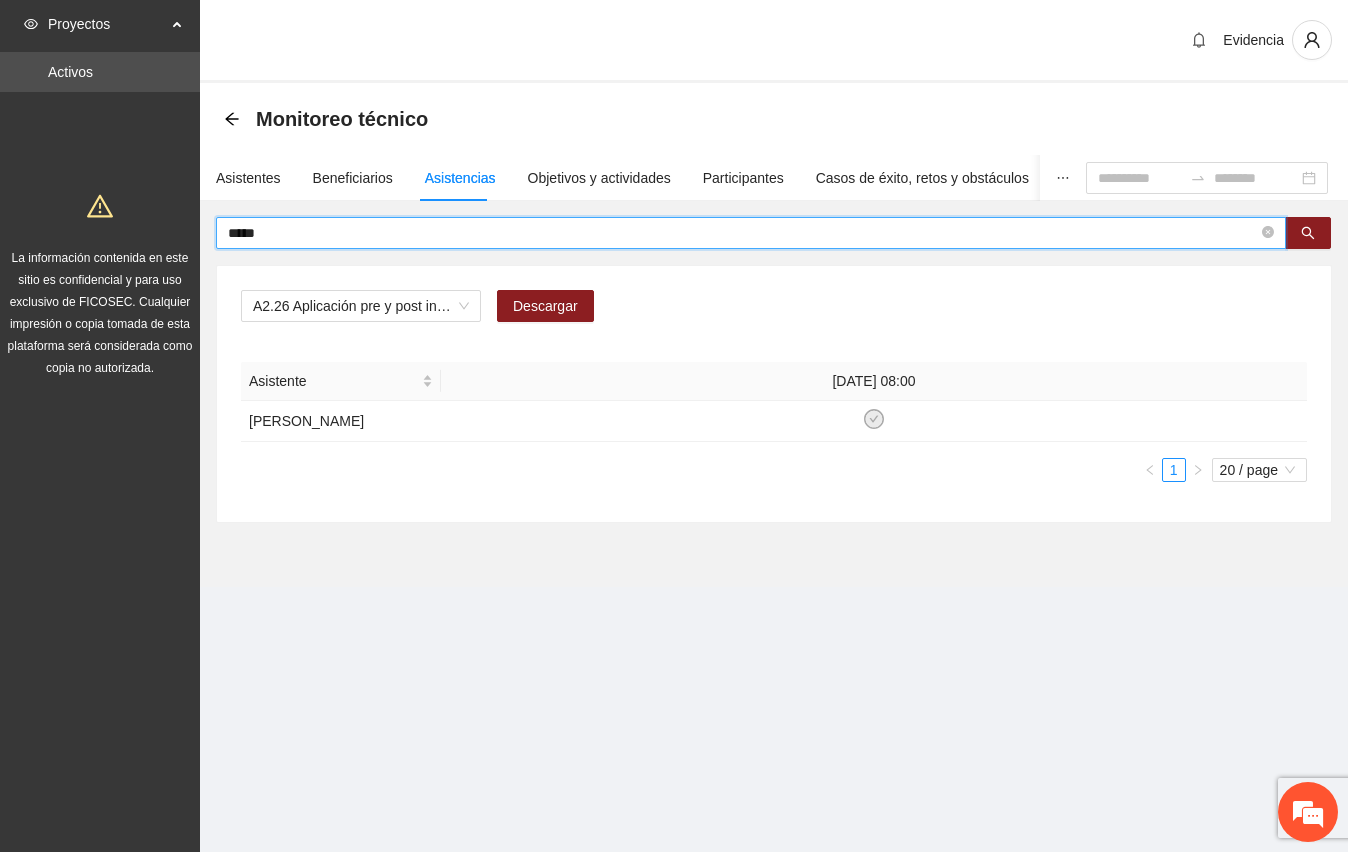 drag, startPoint x: 269, startPoint y: 241, endPoint x: 189, endPoint y: 245, distance: 80.09994 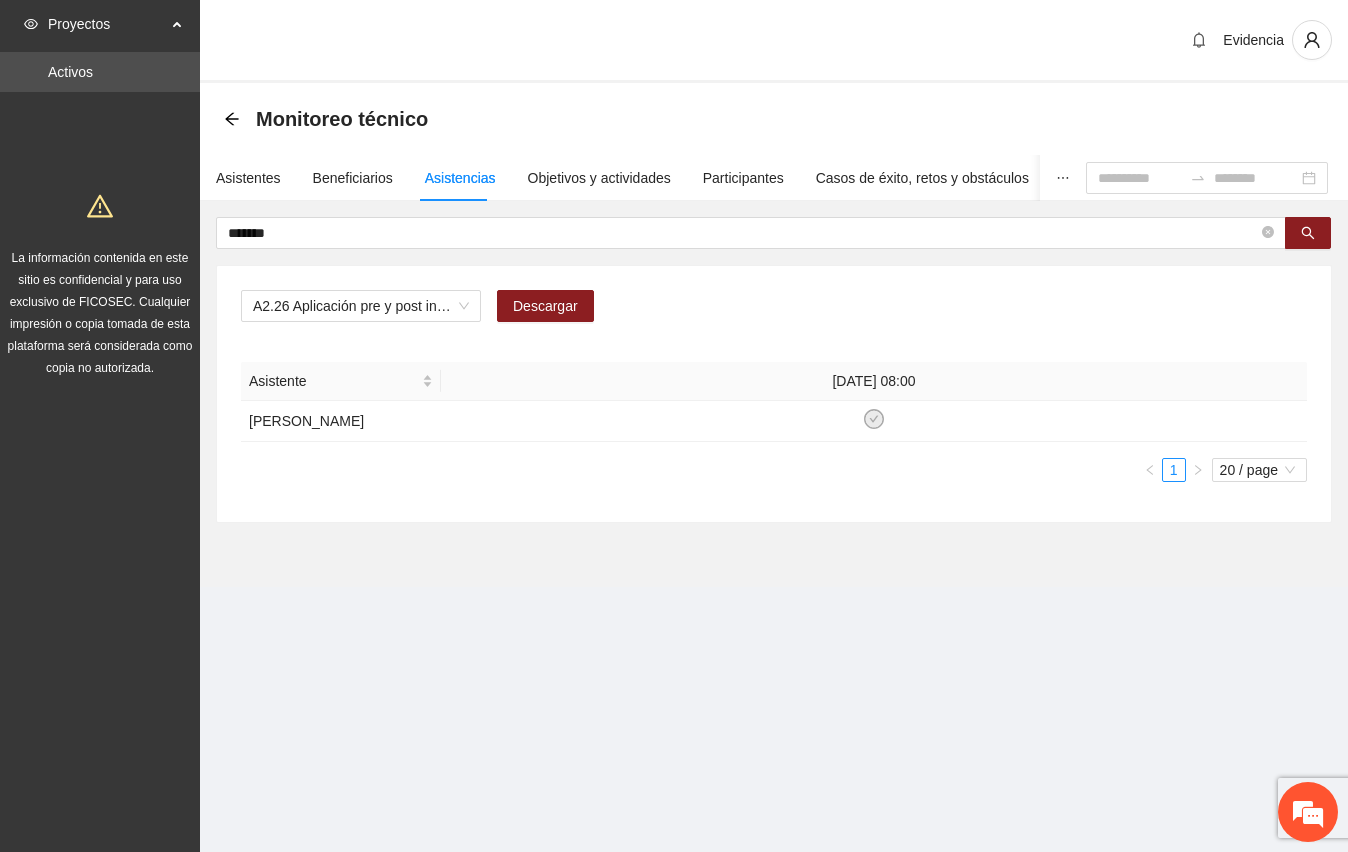 click on "Evidencia Monitoreo técnico Asistentes Beneficiarios Asistencias Objetivos y actividades Participantes Casos de éxito, retos y obstáculos Cronograma Visita de campo y entregables ******* A2.26 Aplicación pre y post instrumento [PERSON_NAME] - Vistas [GEOGRAPHIC_DATA] Descargar Asistente [DATE] 08:00     [PERSON_NAME] 1 20 / page" at bounding box center (774, 321) 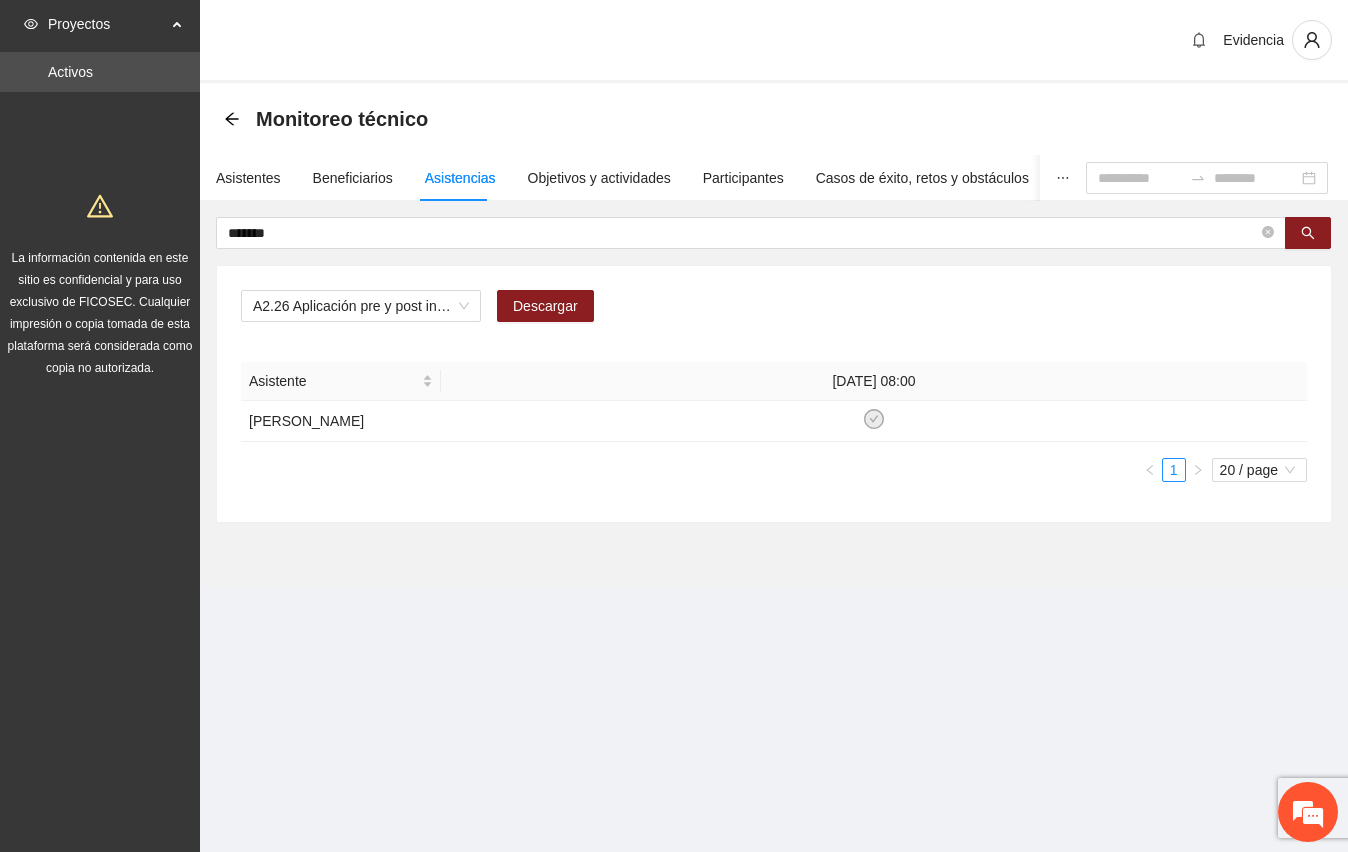 click on "Proyectos Activos La información contenida en este sitio es confidencial y para uso exclusivo de FICOSEC. Cualquier impresión o copia tomada de esta plataforma será considerada como copia no autorizada. Evidencia Monitoreo técnico Asistentes Beneficiarios Asistencias Objetivos y actividades Participantes Casos de éxito, retos y obstáculos Cronograma Visita de campo y entregables ******* A2.26 Aplicación pre y post instrumento [PERSON_NAME] - Vistas [GEOGRAPHIC_DATA] Descargar Asistente [DATE] 08:00     [PERSON_NAME] 1 20 / page" at bounding box center (674, 426) 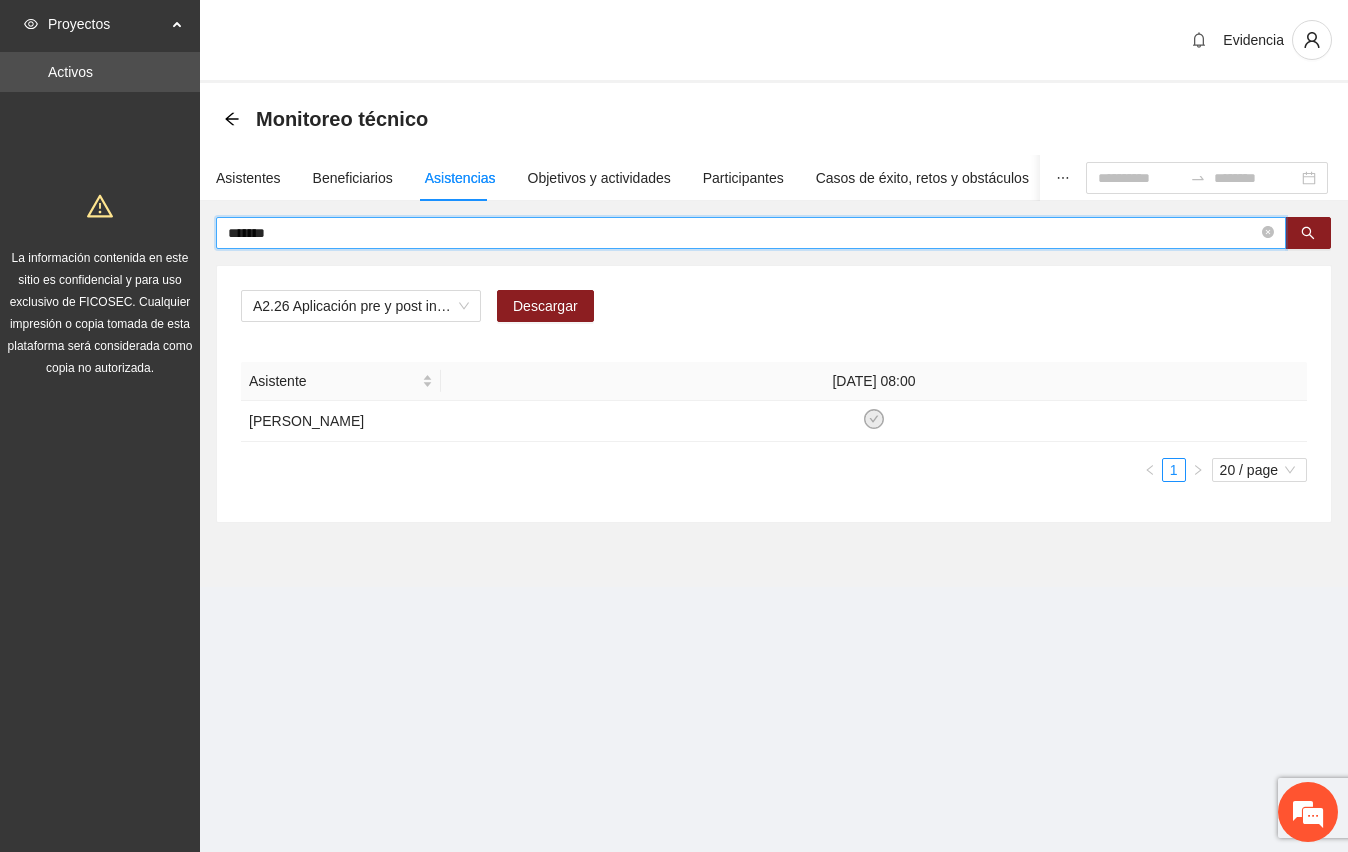 drag, startPoint x: 182, startPoint y: 236, endPoint x: 78, endPoint y: 237, distance: 104.00481 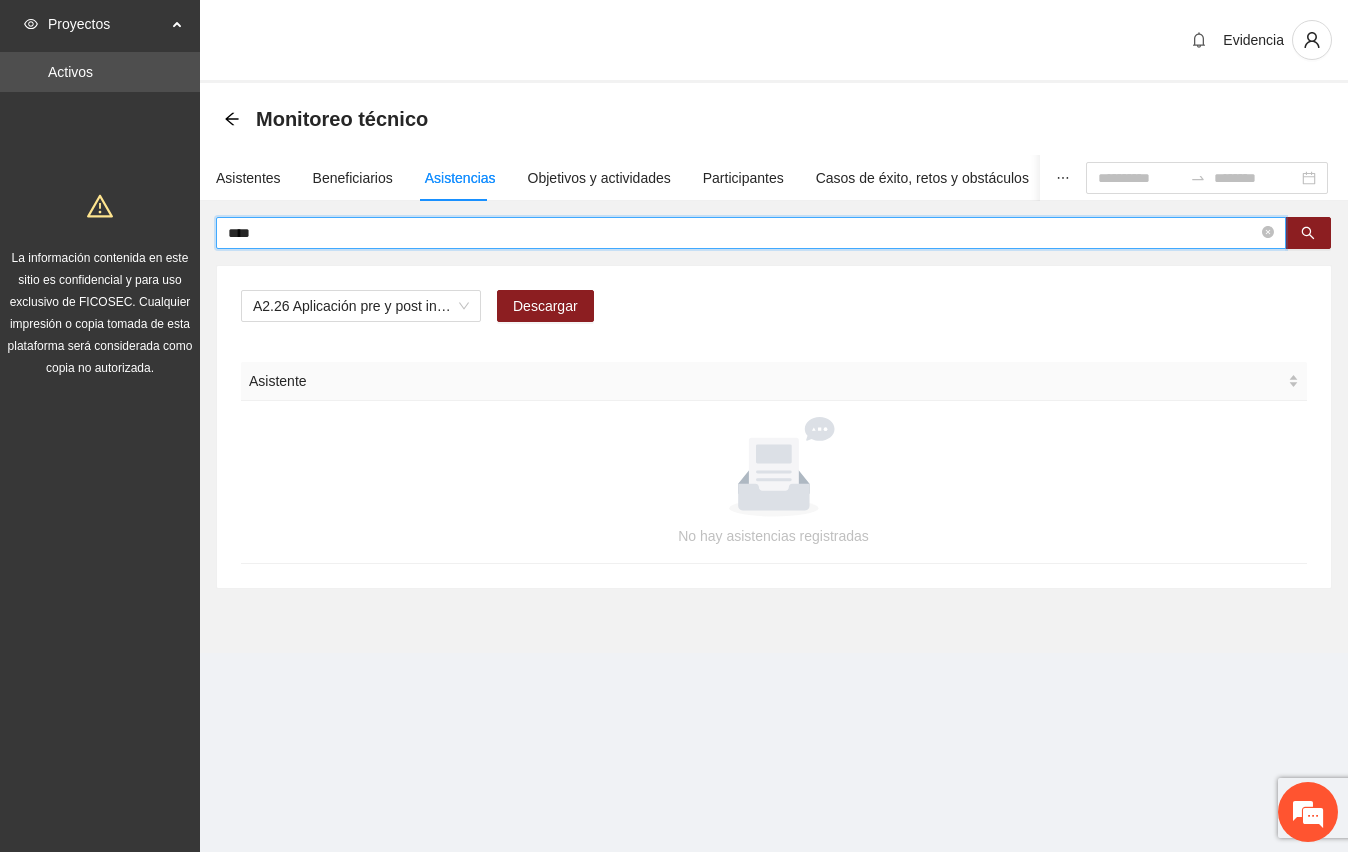 drag, startPoint x: 273, startPoint y: 240, endPoint x: 165, endPoint y: 238, distance: 108.01852 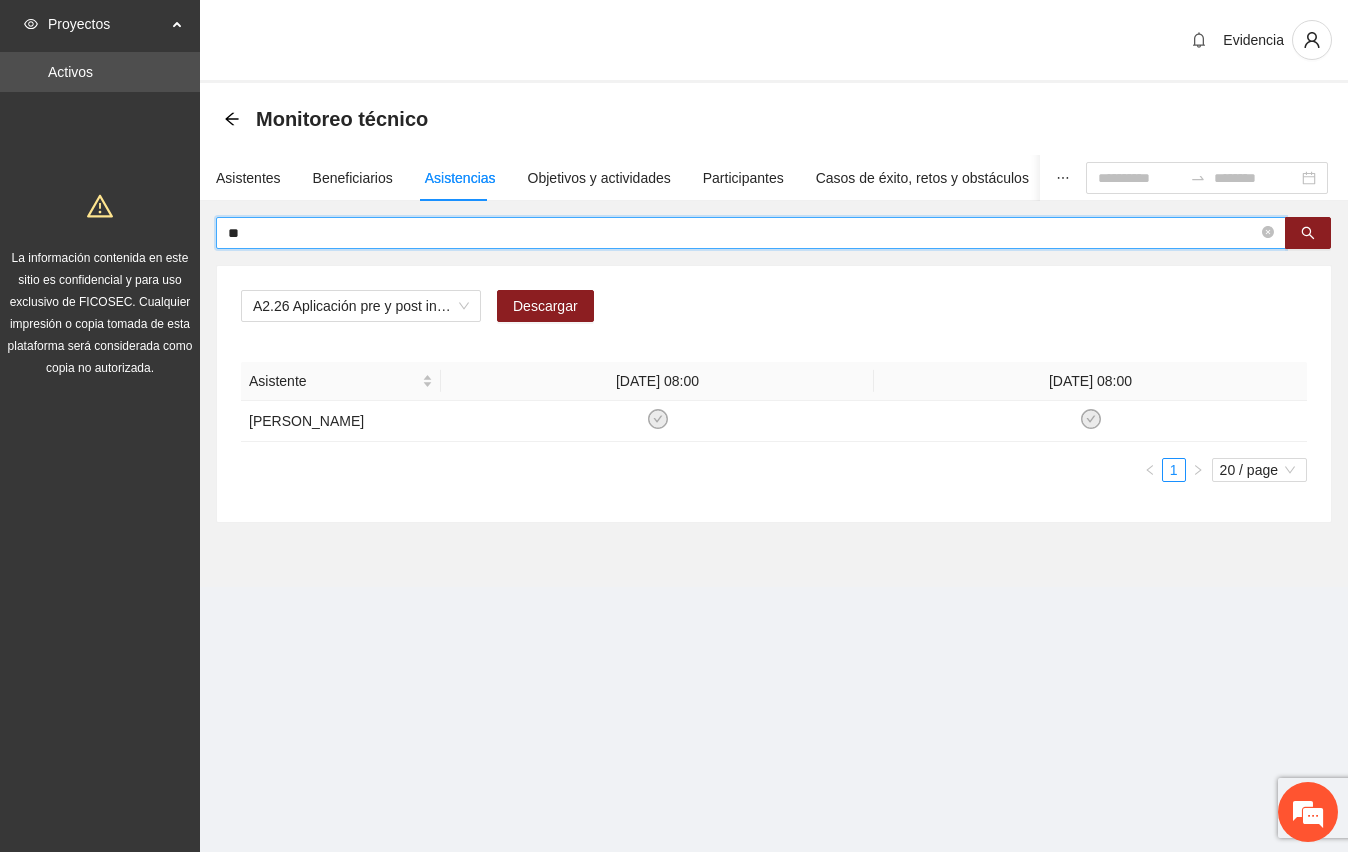 type on "*" 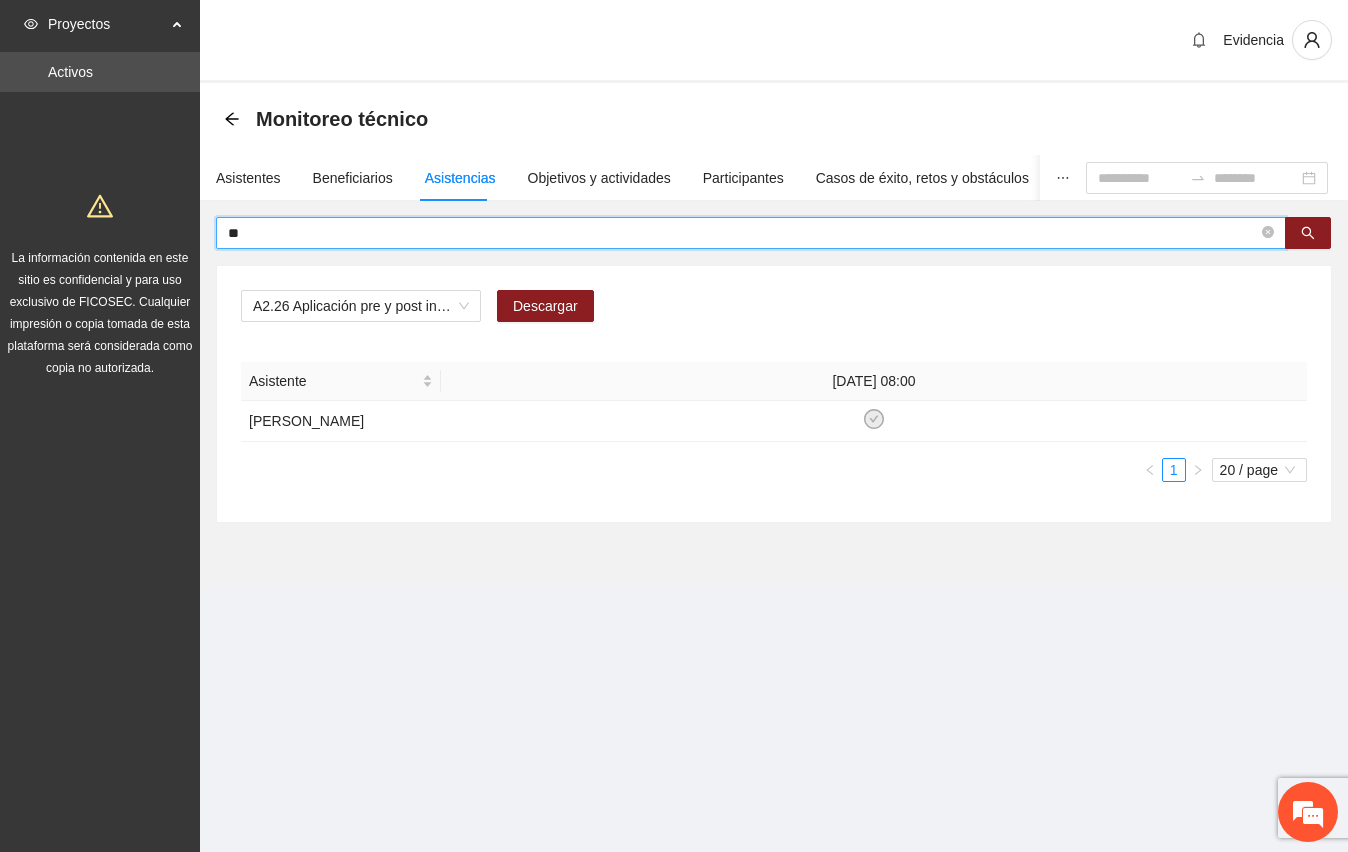 type on "*" 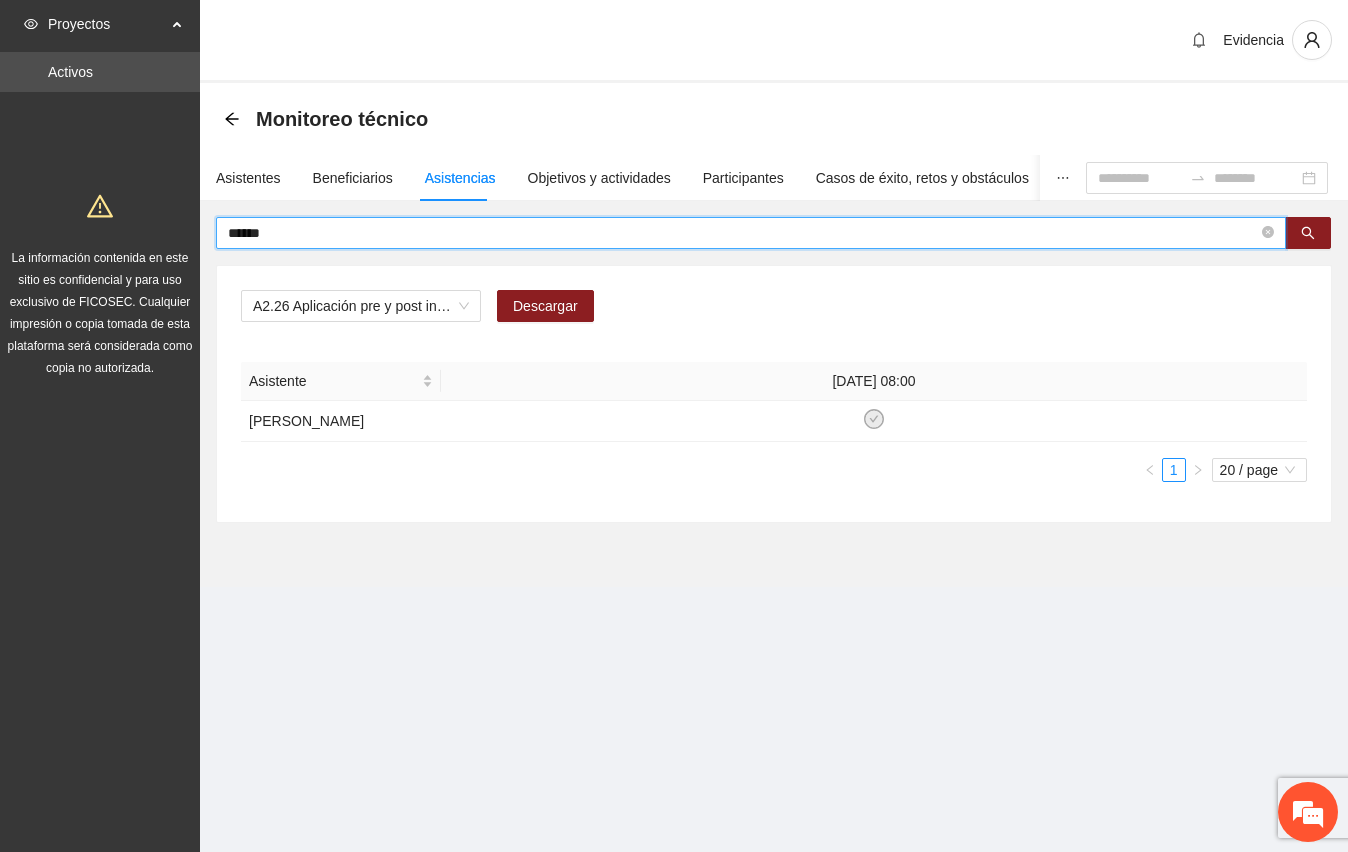 drag, startPoint x: 310, startPoint y: 230, endPoint x: 90, endPoint y: 242, distance: 220.32703 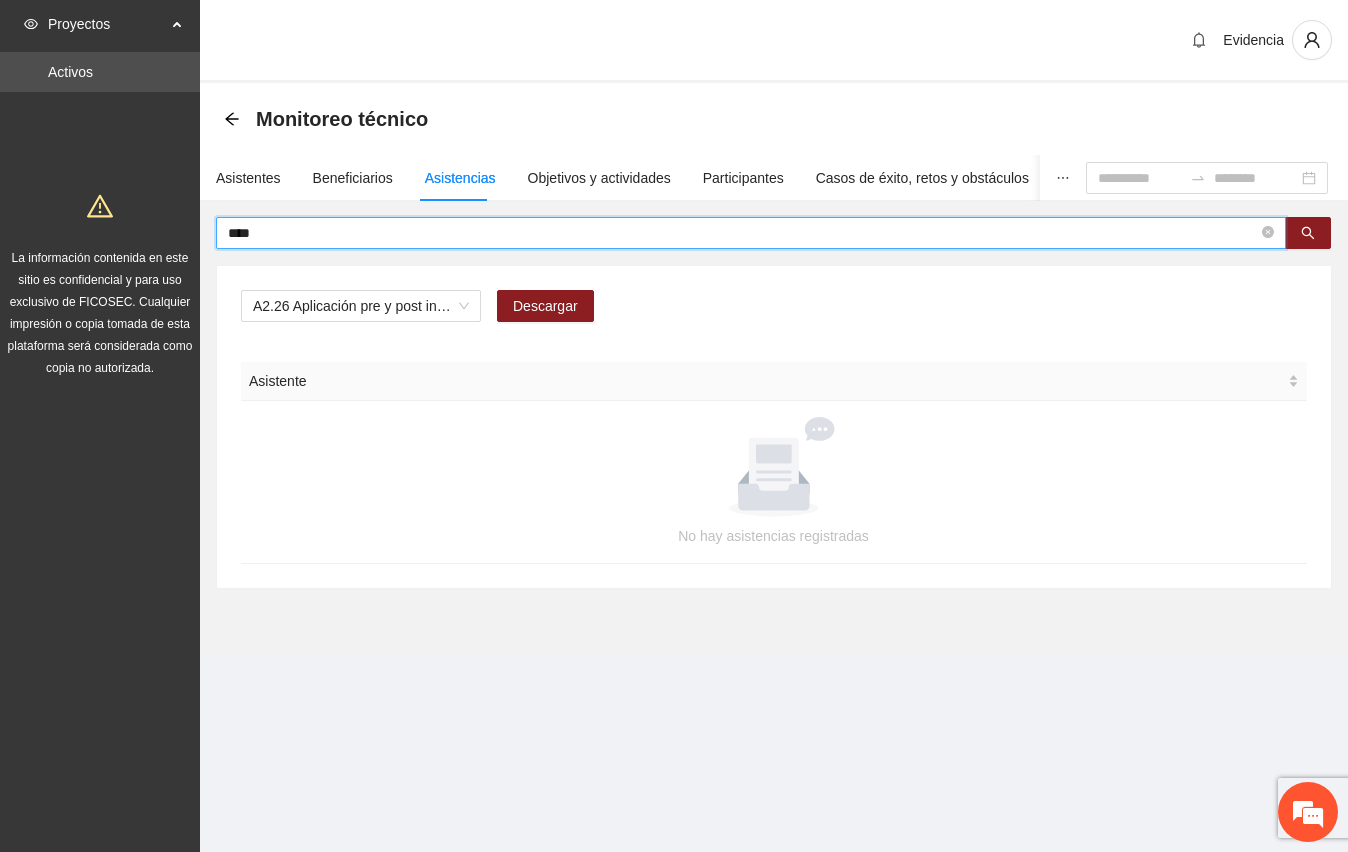 drag, startPoint x: 290, startPoint y: 237, endPoint x: 105, endPoint y: 236, distance: 185.0027 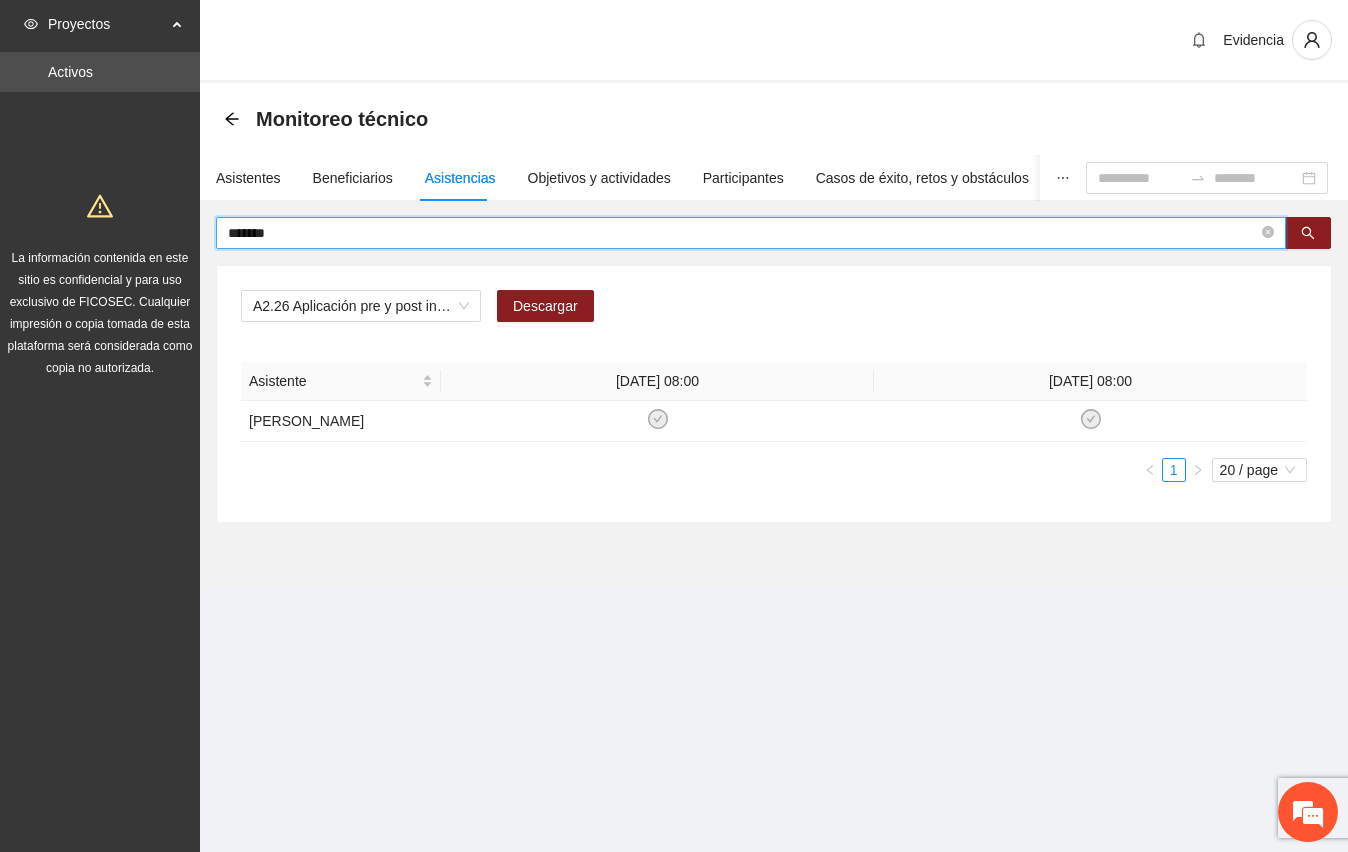drag, startPoint x: 336, startPoint y: 233, endPoint x: 90, endPoint y: 260, distance: 247.47726 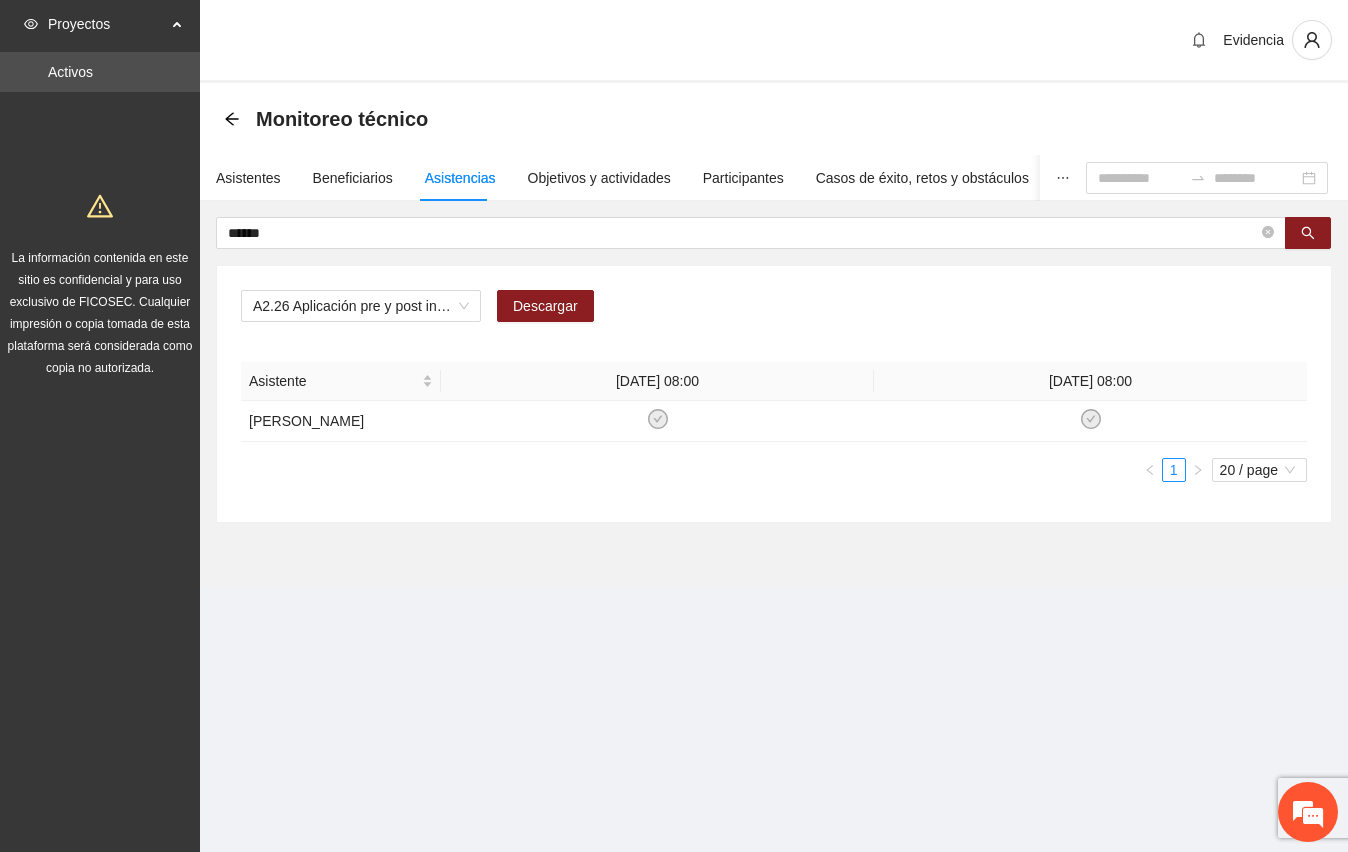 click on "Evidencia Monitoreo técnico Asistentes Beneficiarios Asistencias Objetivos y actividades Participantes Casos de éxito, retos y obstáculos Cronograma Visita de campo y entregables ****** A2.26 Aplicación pre y post instrumento [PERSON_NAME] - Vistas [GEOGRAPHIC_DATA] Descargar Asistente [DATE] 08:00 [DATE] 08:00       [PERSON_NAME] Sonora Olivas 1 20 / page" at bounding box center [774, 321] 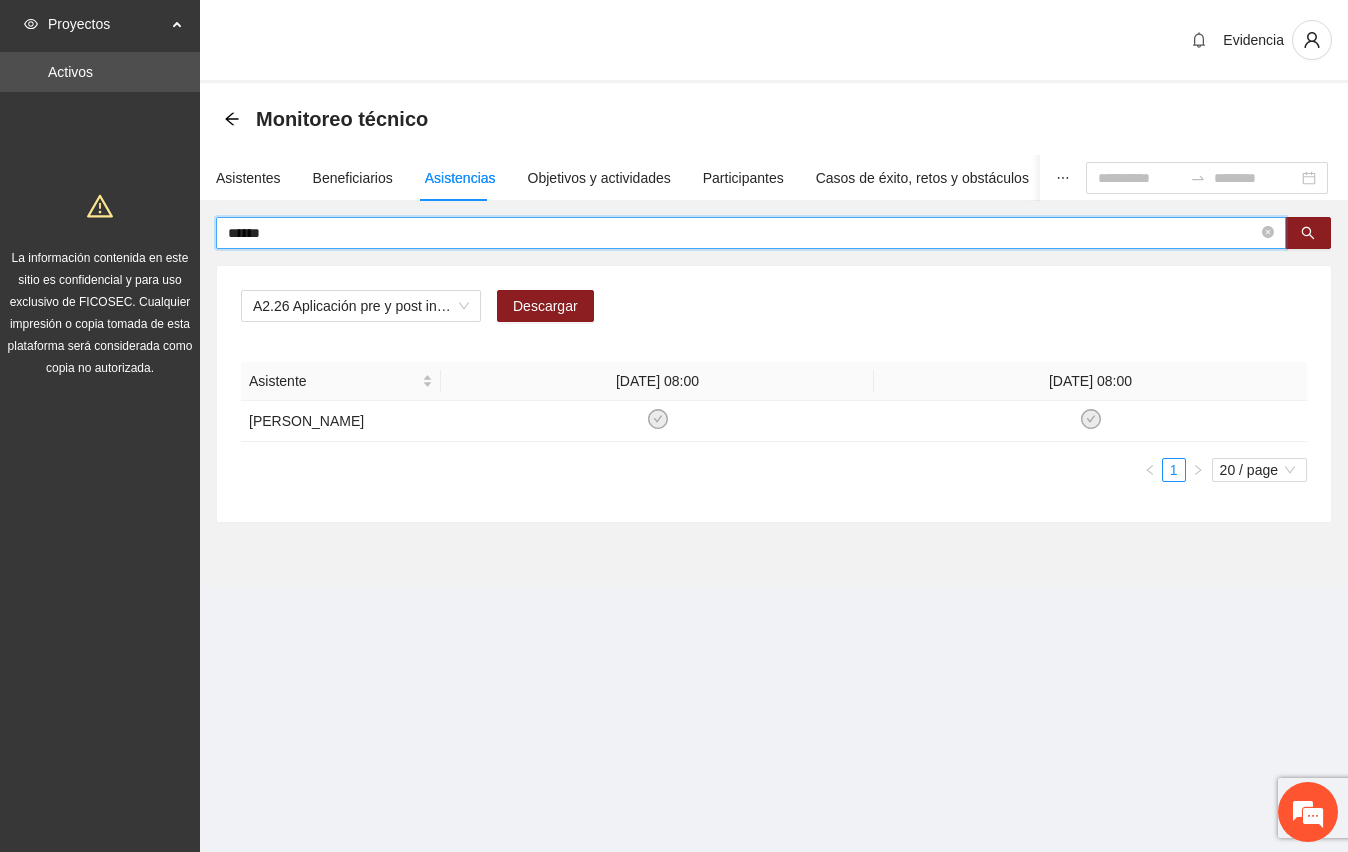 drag, startPoint x: 297, startPoint y: 233, endPoint x: 36, endPoint y: 202, distance: 262.83453 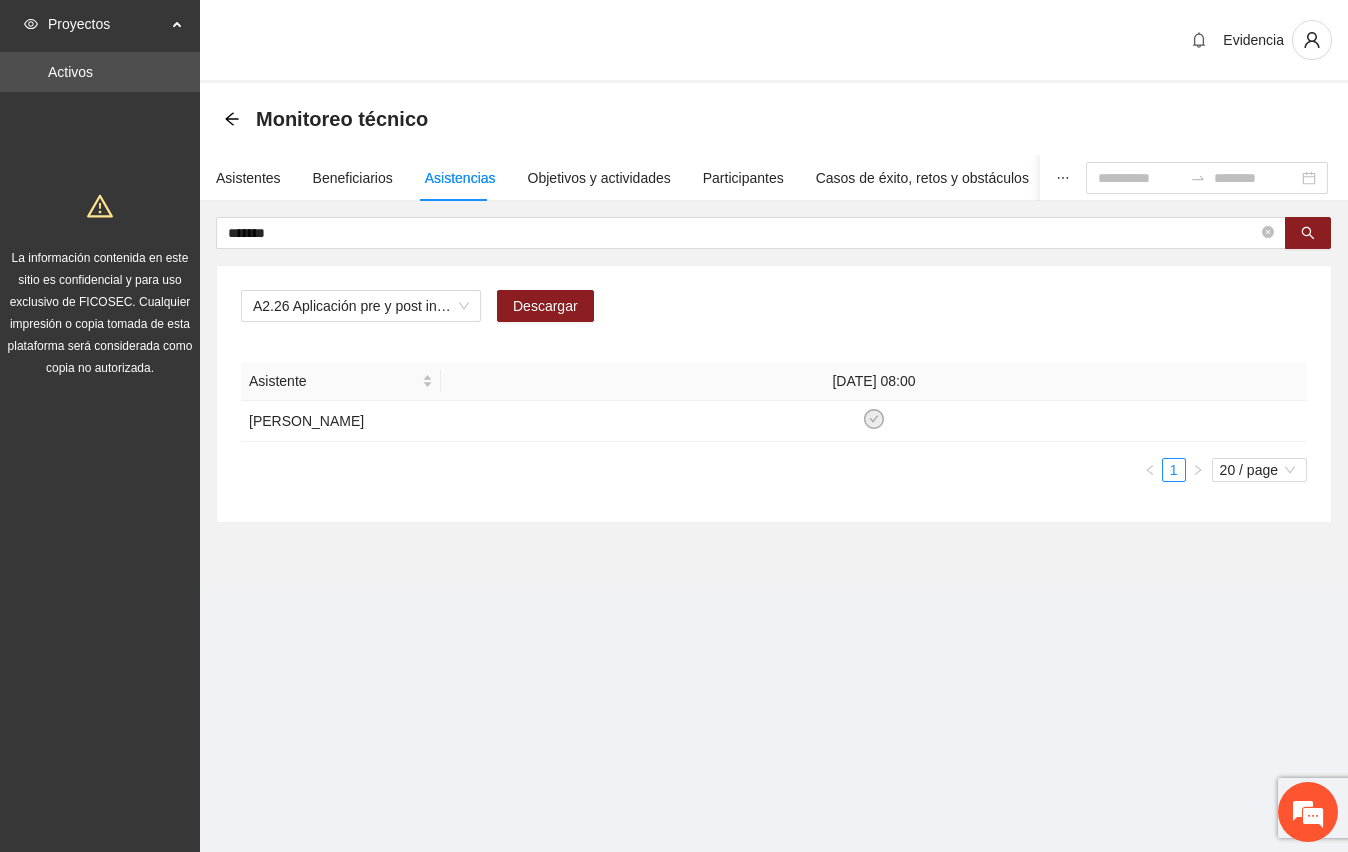 click on "Proyectos Activos La información contenida en este sitio es confidencial y para uso exclusivo de FICOSEC. Cualquier impresión o copia tomada de esta plataforma será considerada como copia no autorizada. Evidencia Monitoreo técnico Asistentes Beneficiarios Asistencias Objetivos y actividades Participantes Casos de éxito, retos y obstáculos Cronograma Visita de campo y entregables ******* A2.26 Aplicación pre y post instrumento [PERSON_NAME] - Vistas [GEOGRAPHIC_DATA] Descargar Asistente [DATE] 08:00     [PERSON_NAME] 1 20 / page" at bounding box center [674, 426] 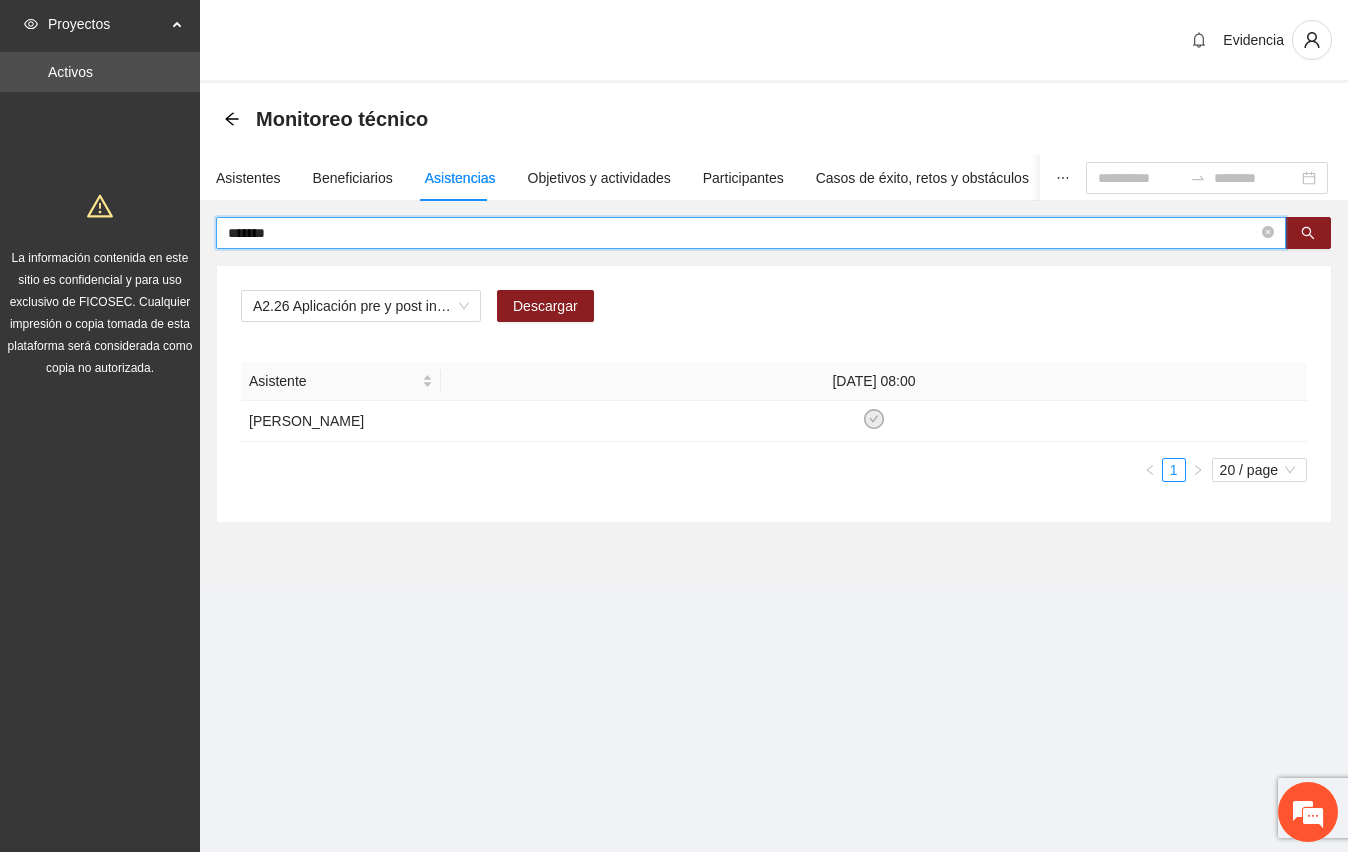 drag, startPoint x: 324, startPoint y: 230, endPoint x: -95, endPoint y: 184, distance: 421.5175 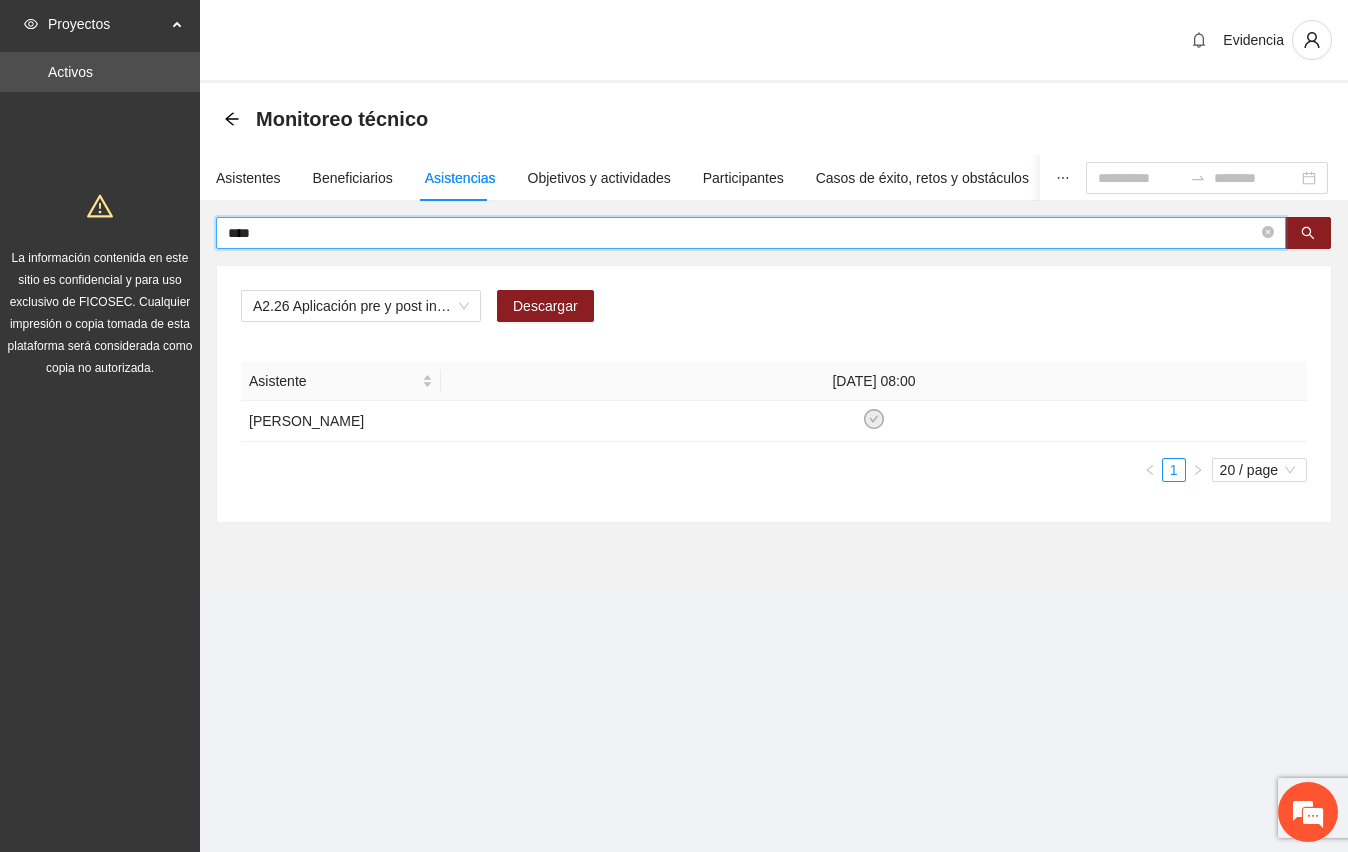 type on "****" 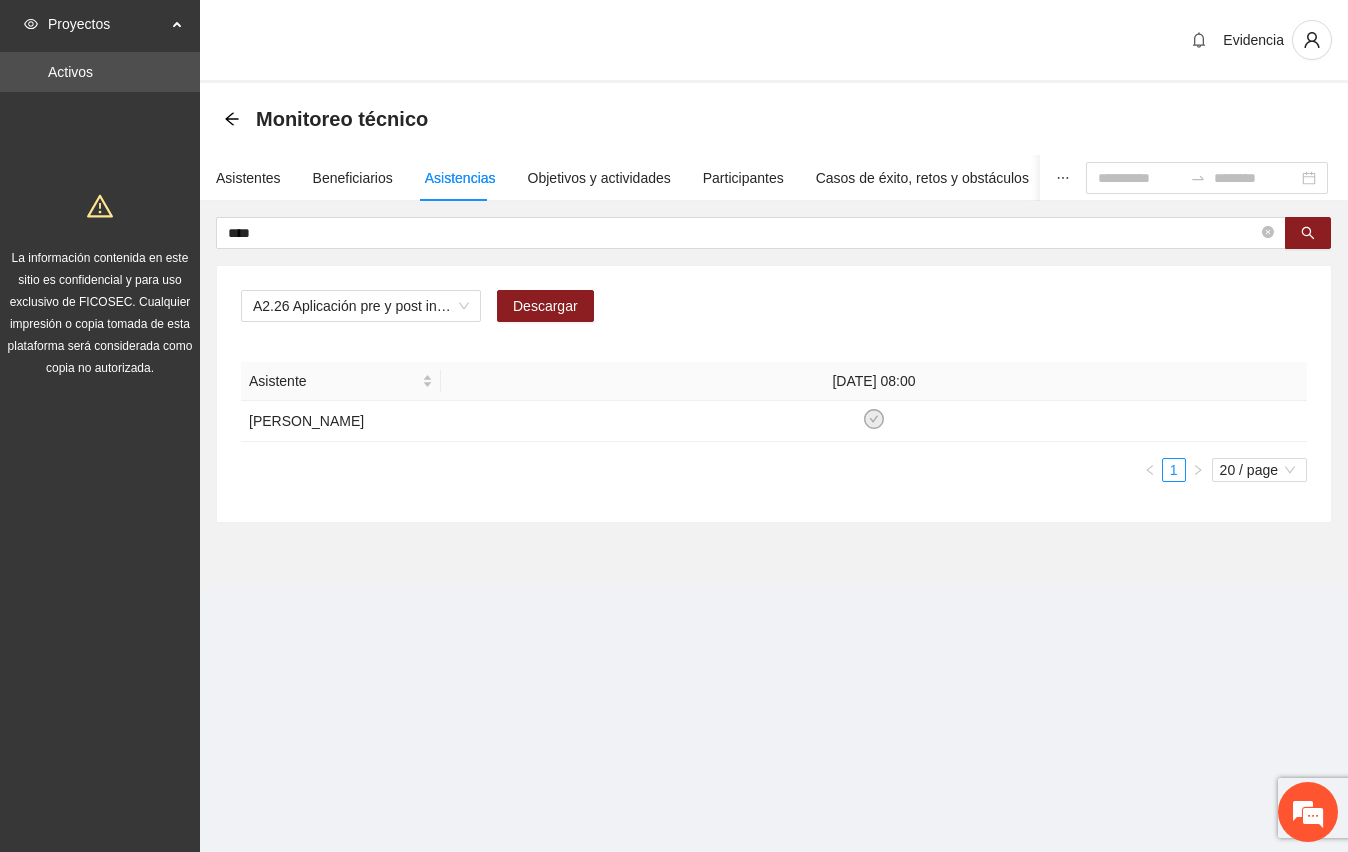 click on "Proyectos Activos La información contenida en este sitio es confidencial y para uso exclusivo de FICOSEC. Cualquier impresión o copia tomada de esta plataforma será considerada como copia no autorizada. Evidencia Monitoreo técnico Asistentes Beneficiarios Asistencias Objetivos y actividades Participantes Casos de éxito, retos y obstáculos Cronograma Visita de campo y entregables **** A2.26 Aplicación pre y post instrumento [PERSON_NAME] - Vistas [GEOGRAPHIC_DATA] Descargar Asistente [DATE] 08:00     [PERSON_NAME] 1 20 / page" at bounding box center [674, 426] 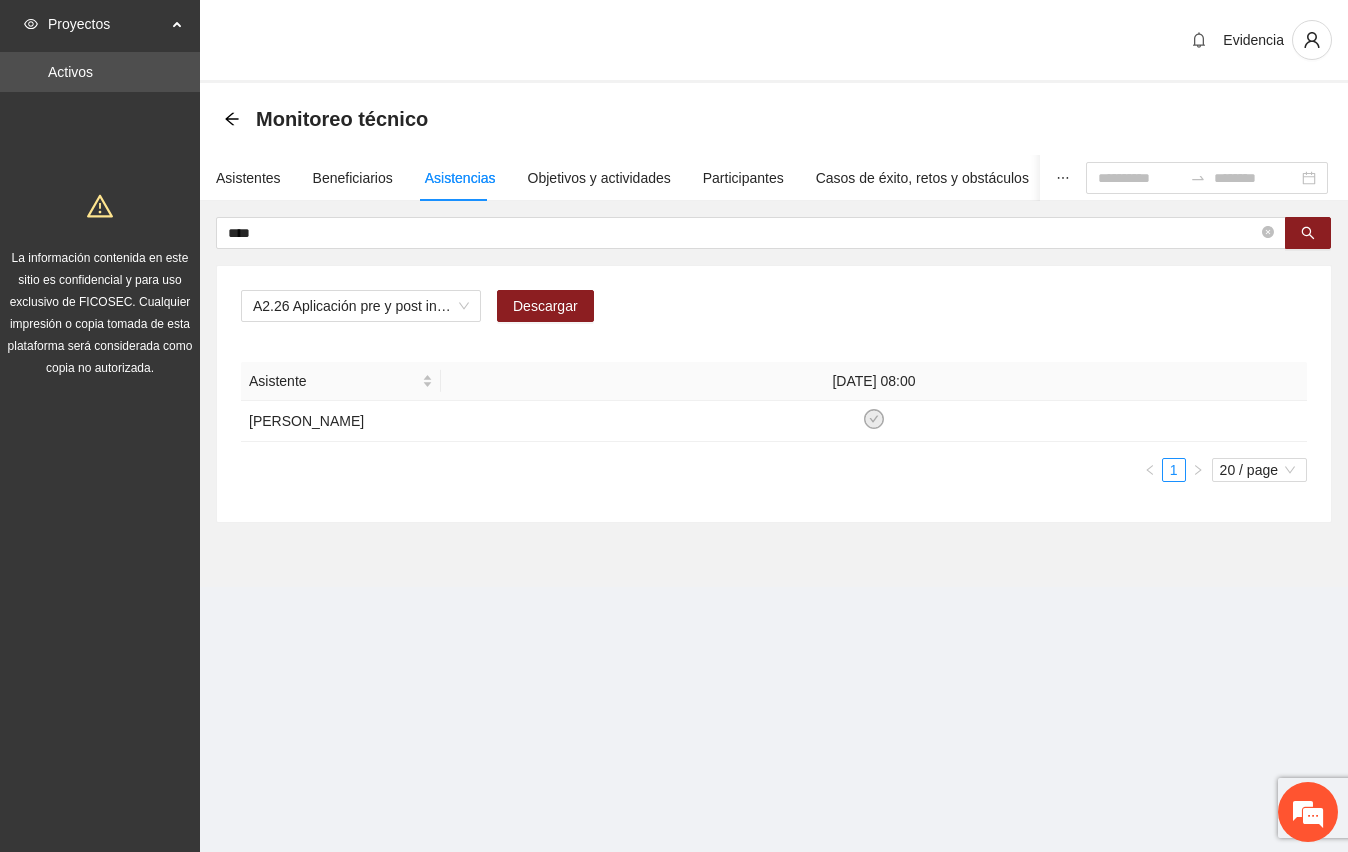 click on "Evidencia" at bounding box center (774, 41) 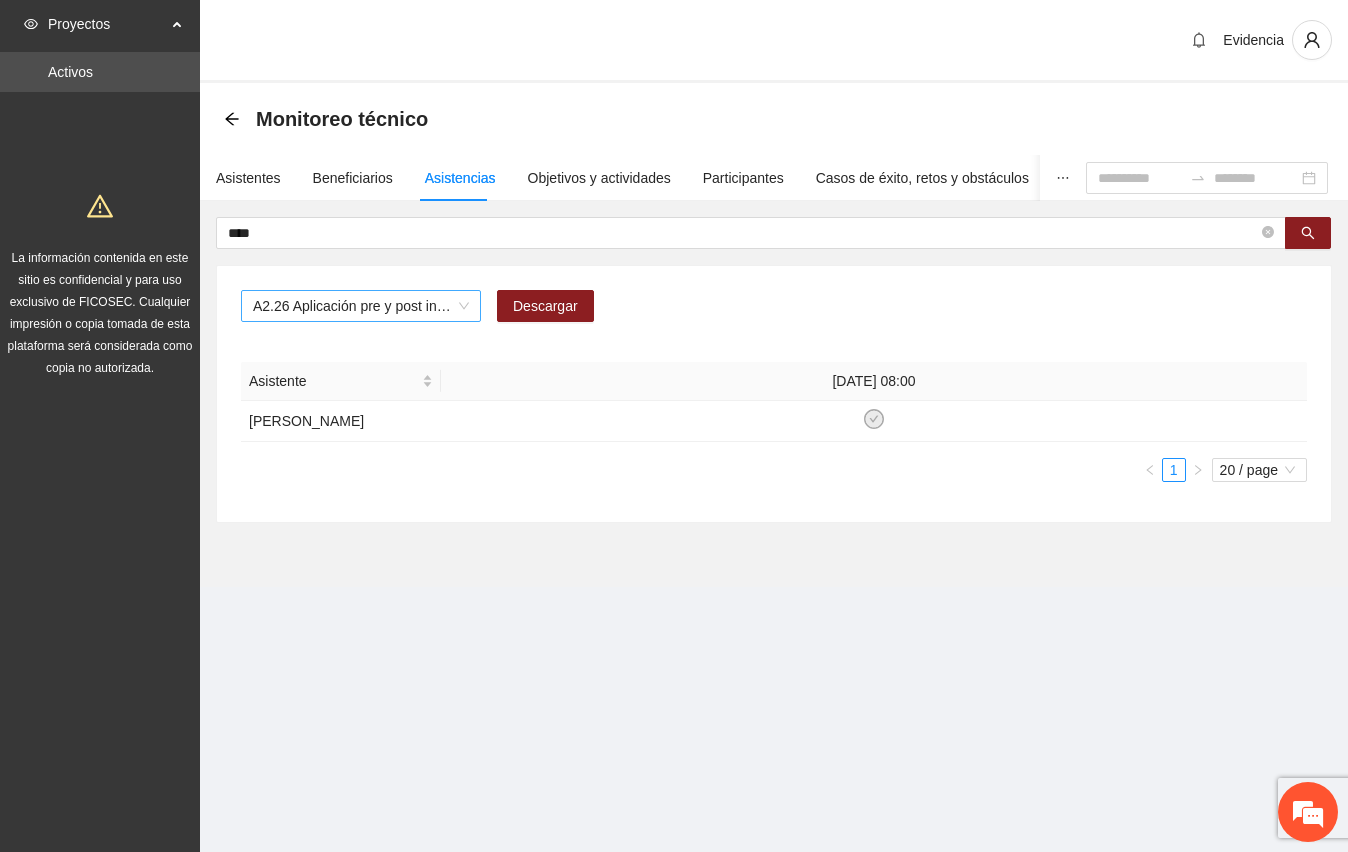 click on "A2.26 Aplicación pre y post instrumento [PERSON_NAME] - Vistas [GEOGRAPHIC_DATA]" at bounding box center [361, 306] 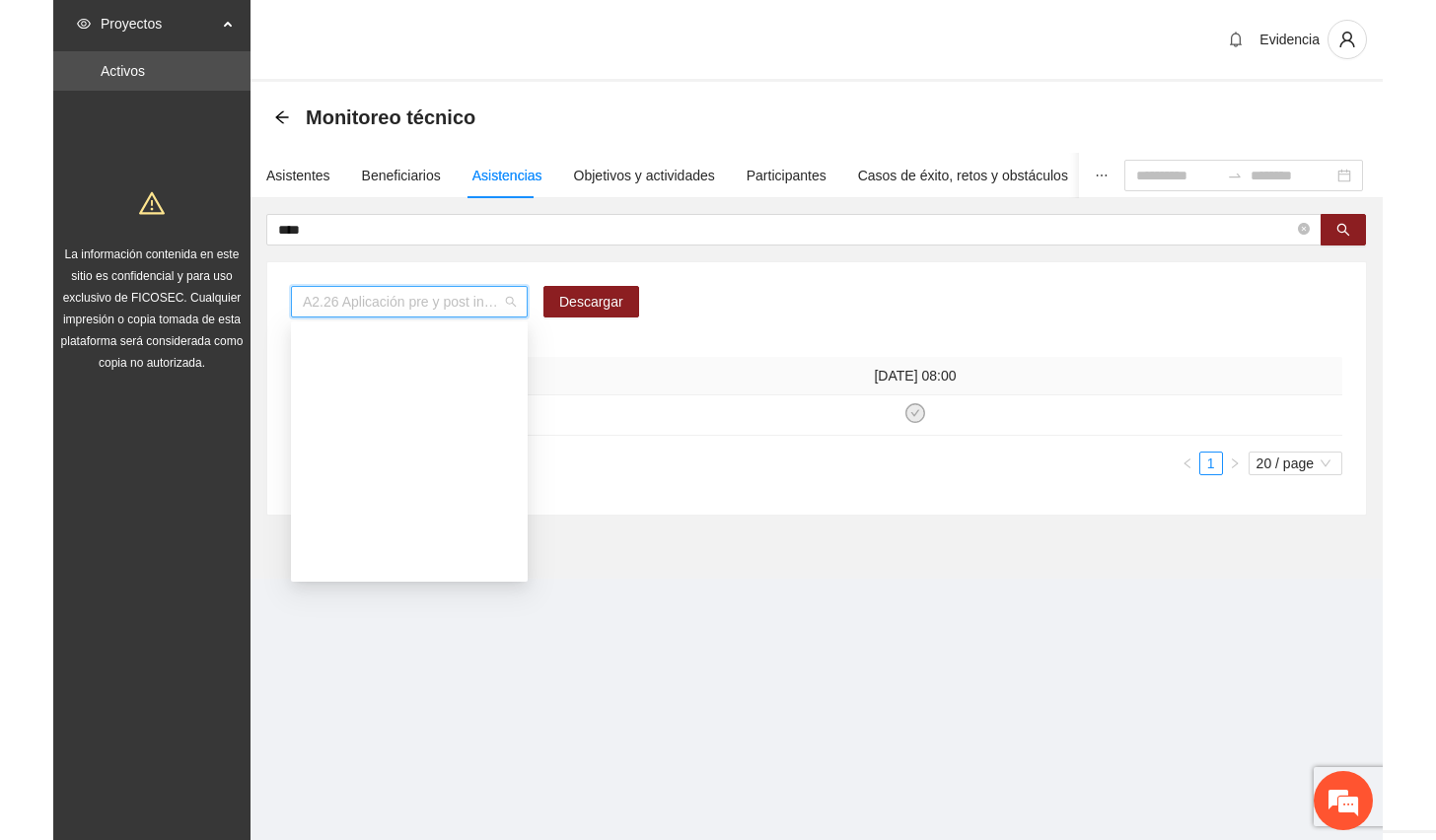 scroll, scrollTop: 1238, scrollLeft: 0, axis: vertical 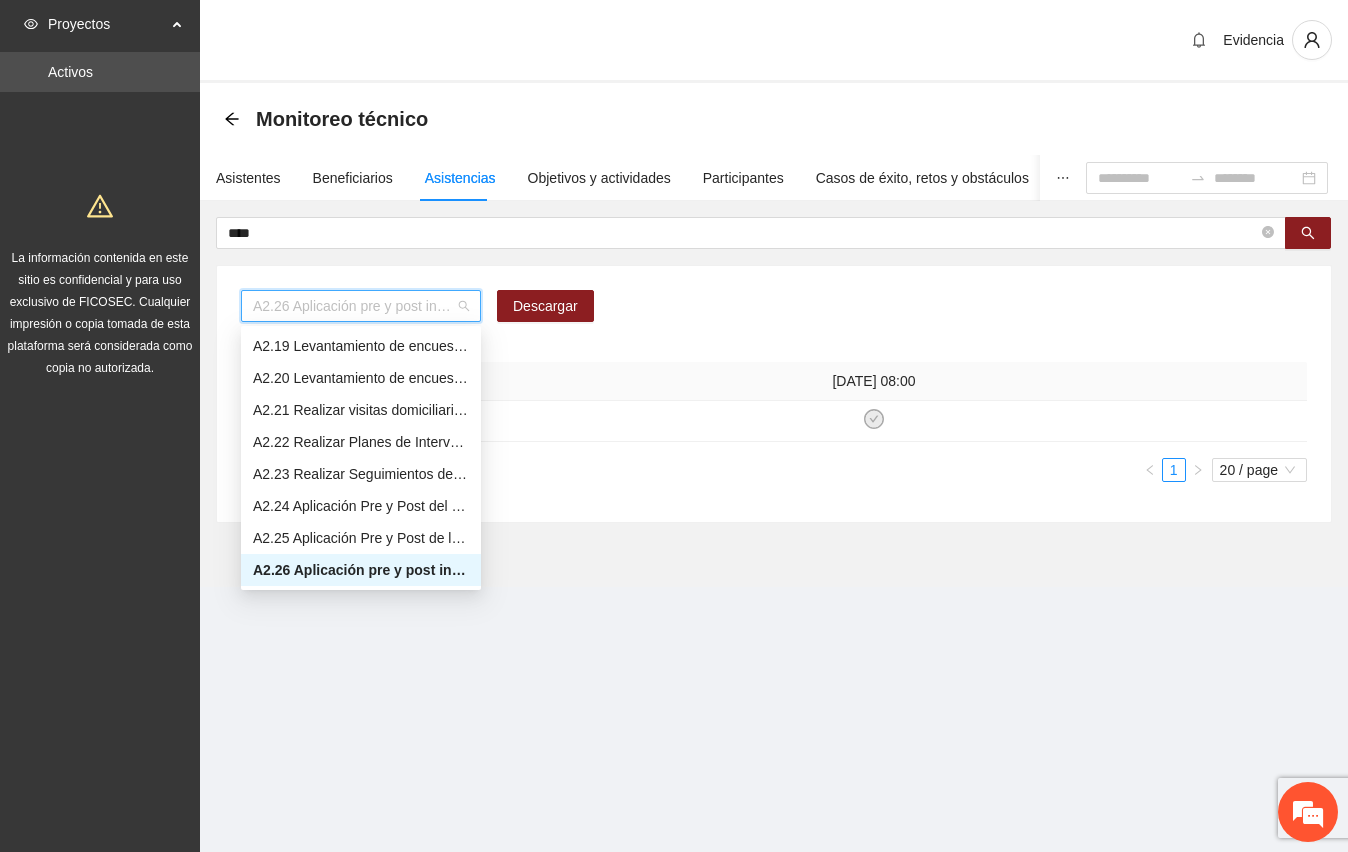 click on "A2.26 Aplicación pre y post instrumento [PERSON_NAME] - Vistas [GEOGRAPHIC_DATA]" at bounding box center (361, 570) 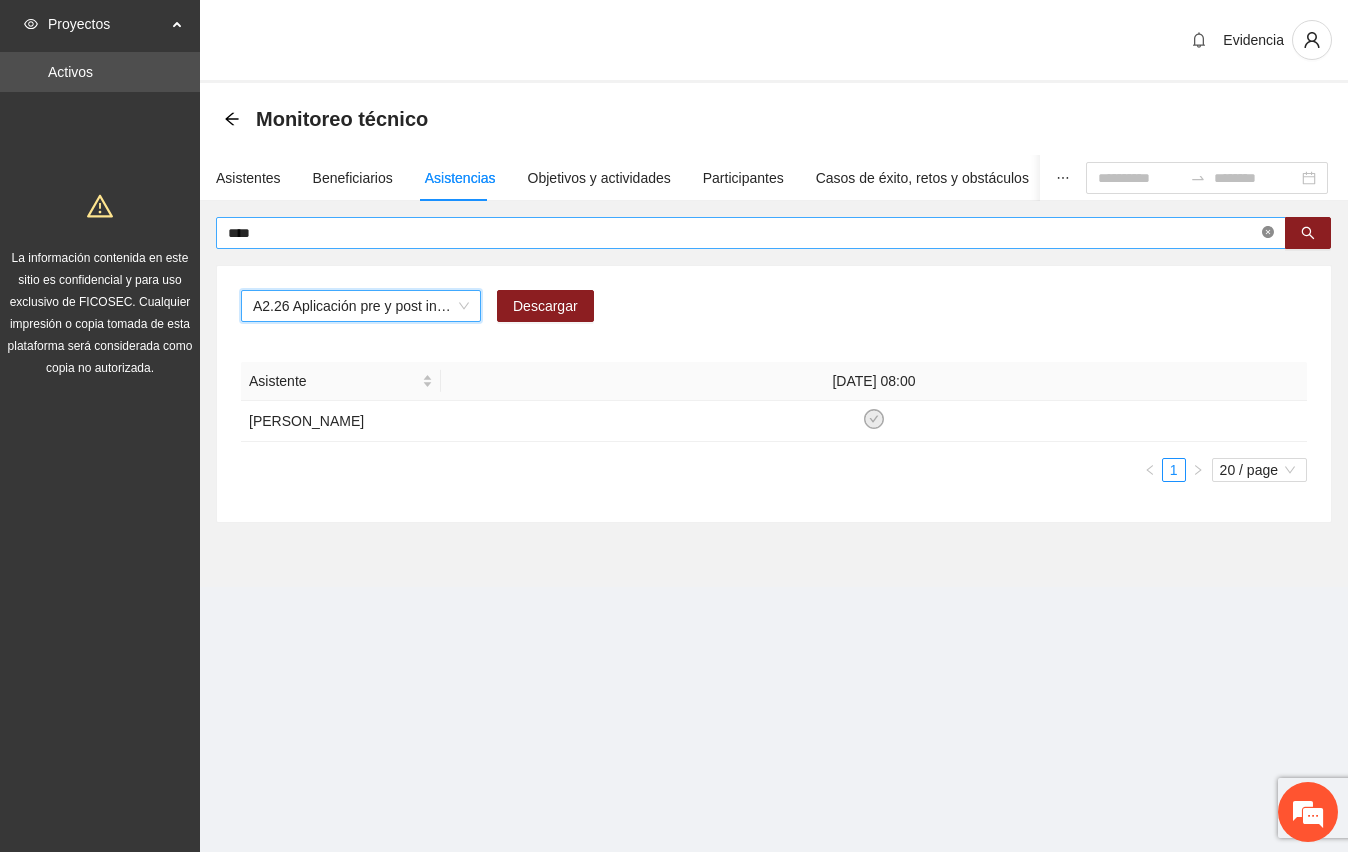 click 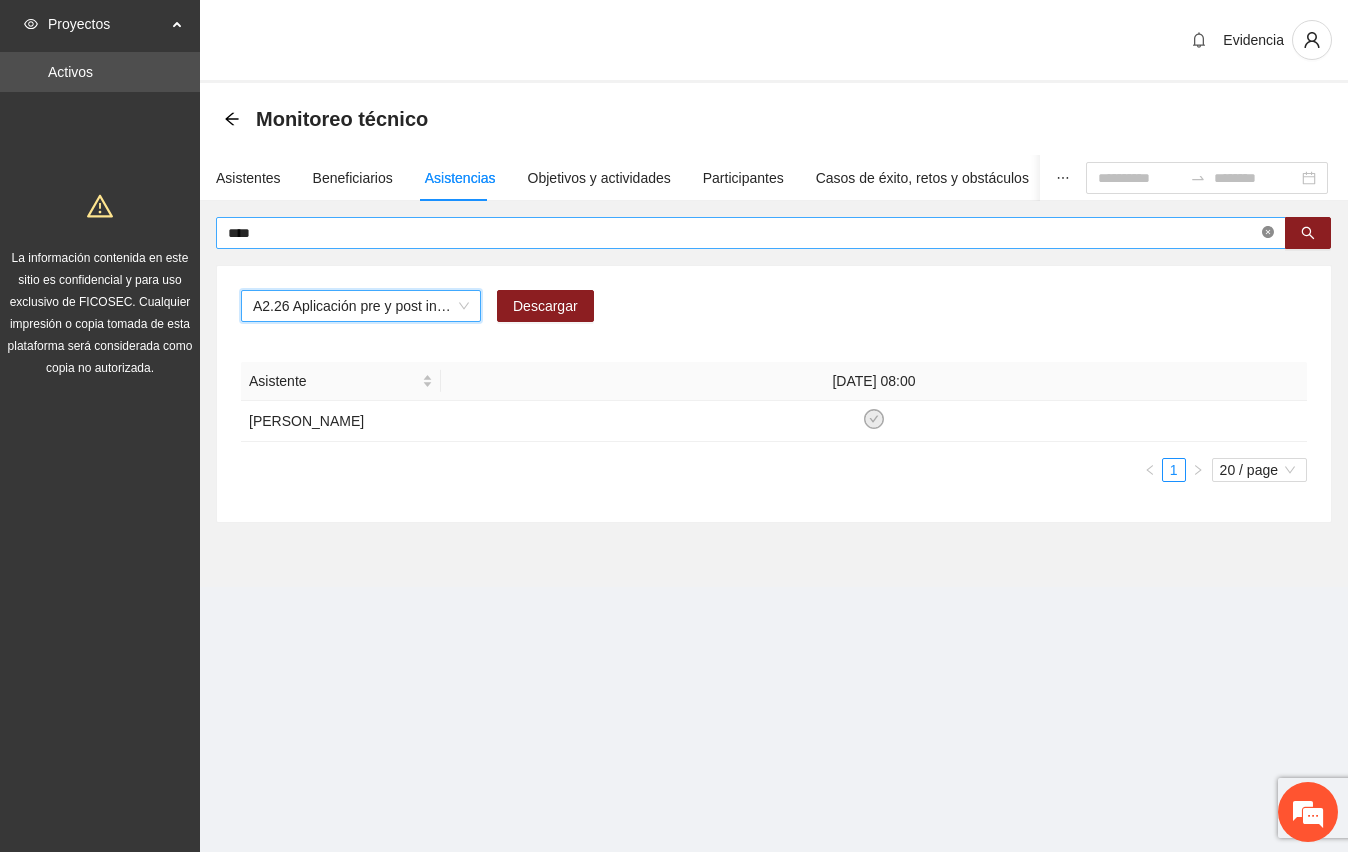 type 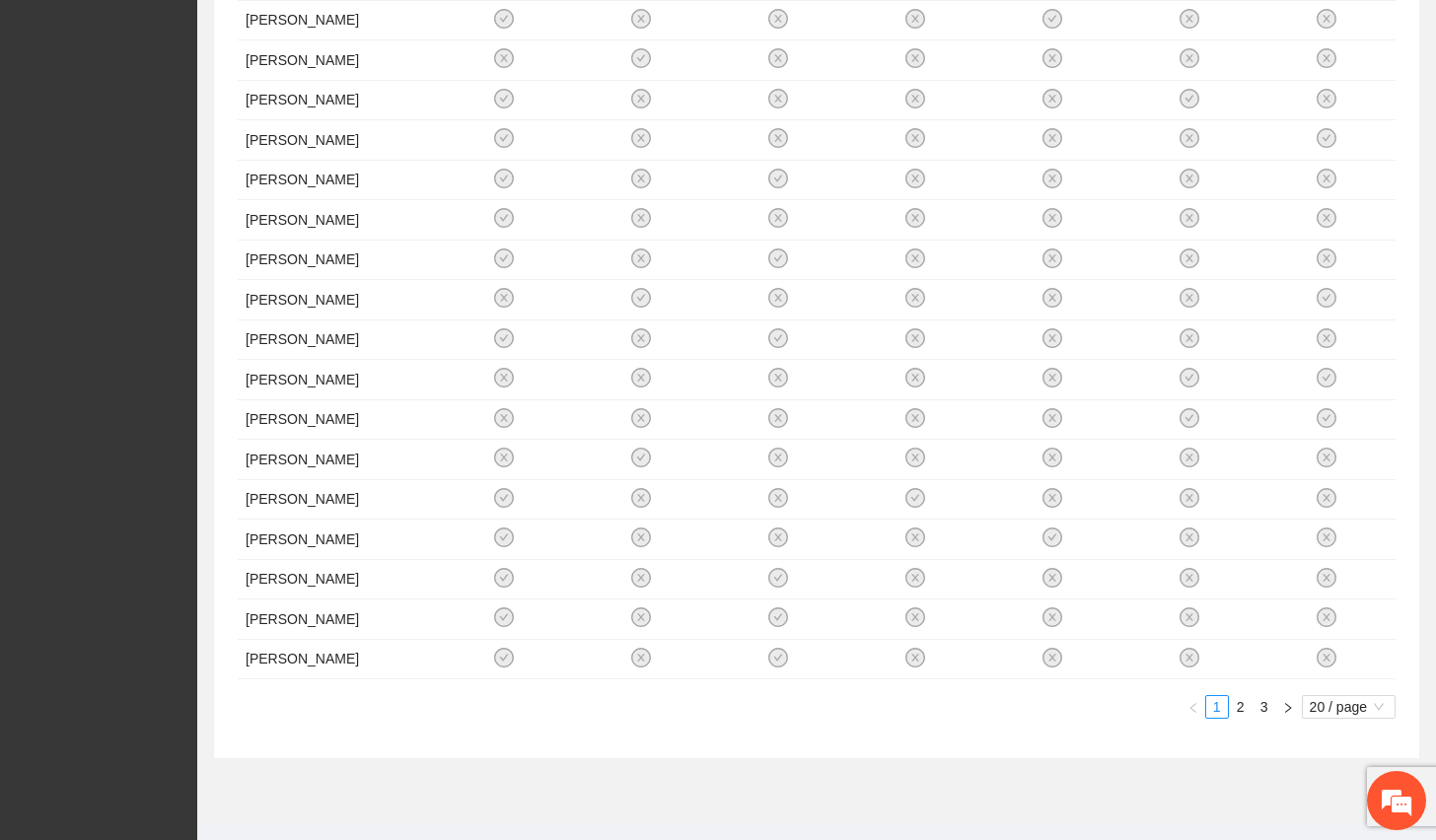 scroll, scrollTop: 680, scrollLeft: 0, axis: vertical 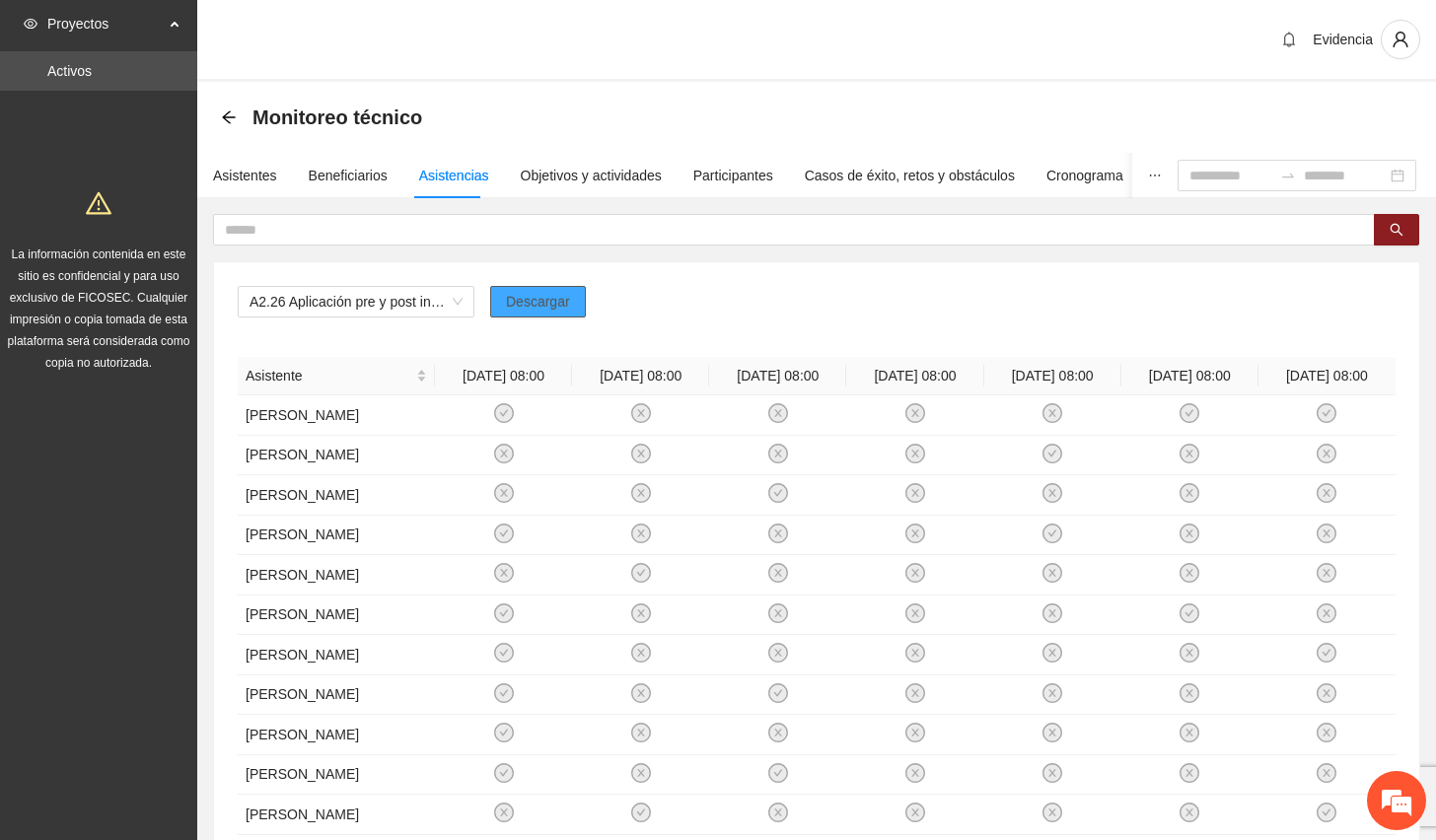 click on "Descargar" at bounding box center [538, 302] 